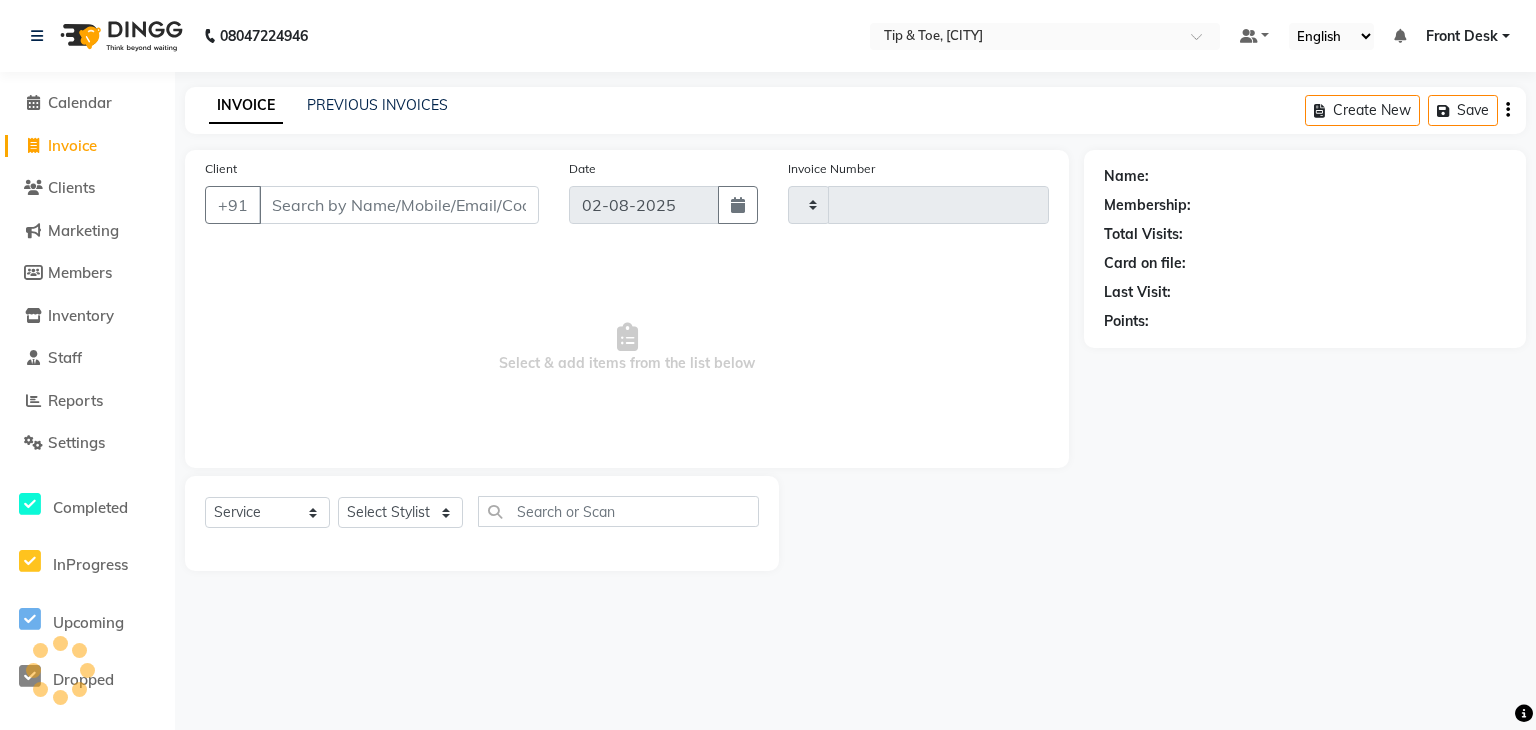 select on "service" 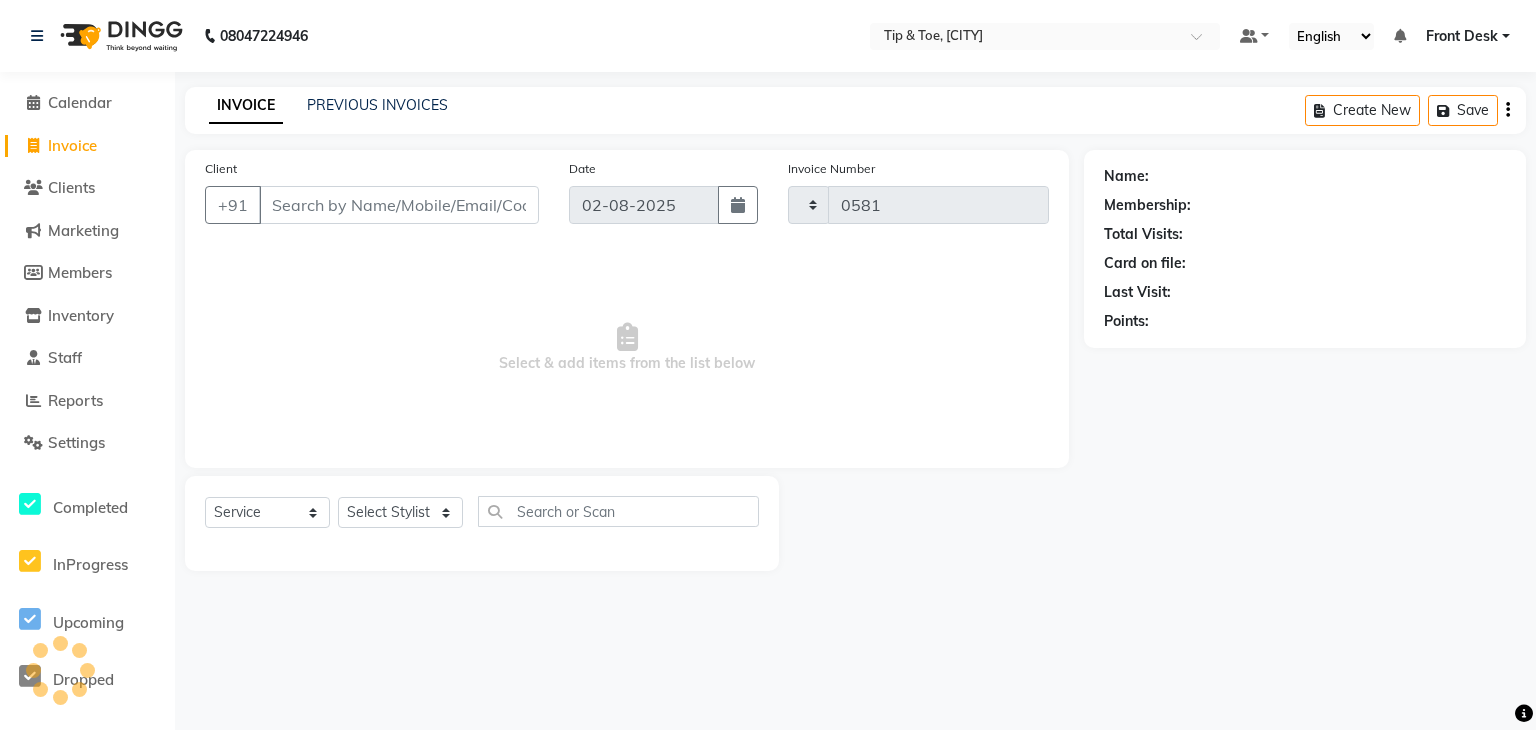 select on "5835" 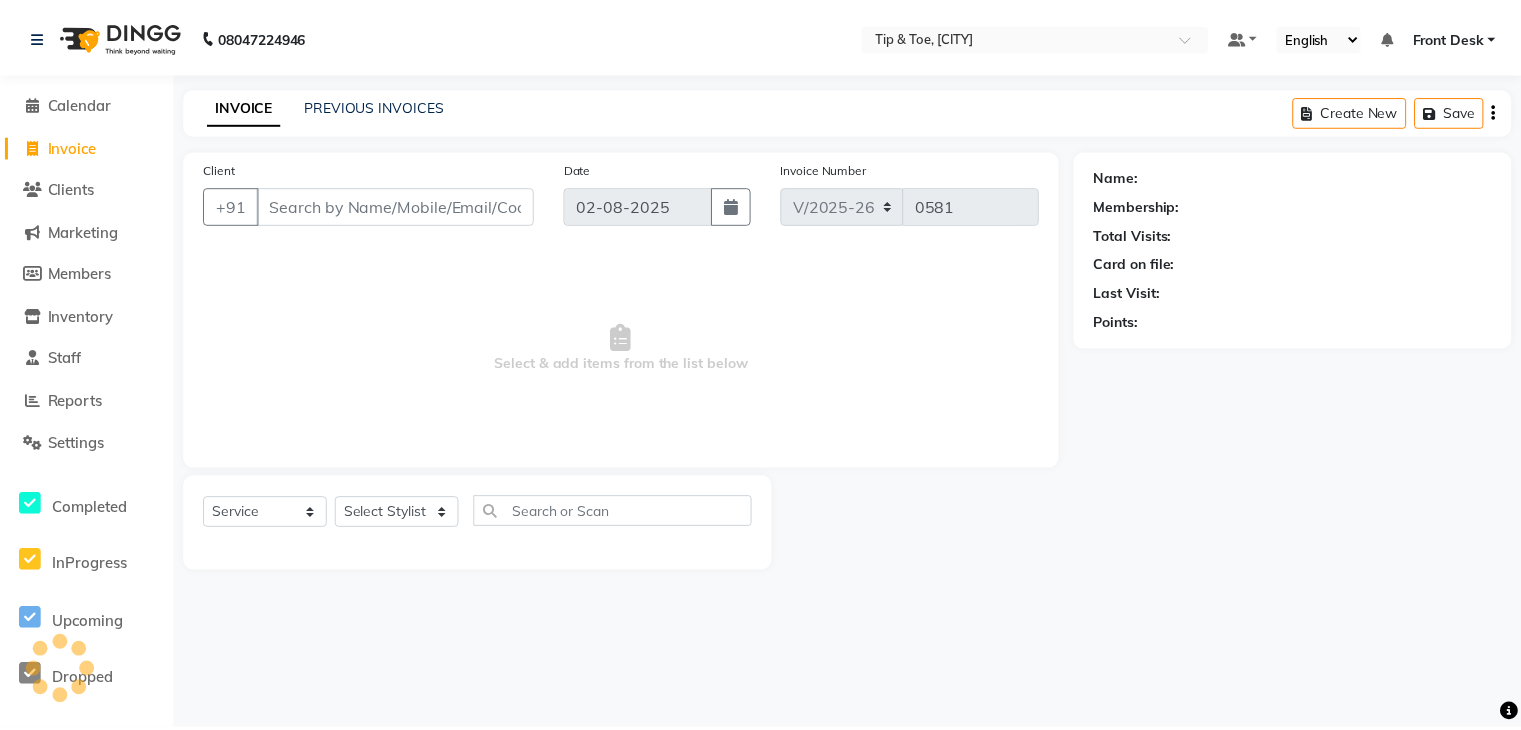 scroll, scrollTop: 0, scrollLeft: 0, axis: both 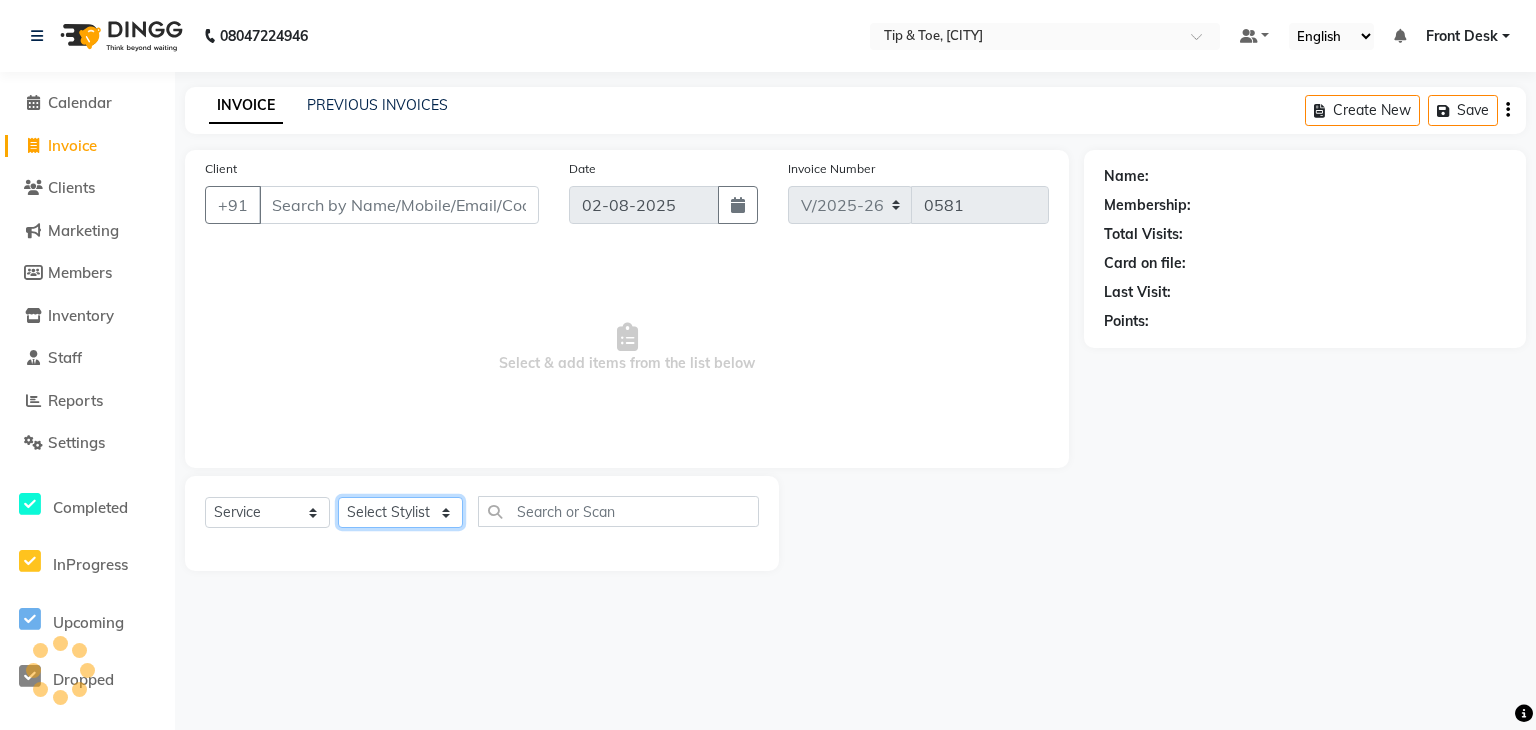 click on "Select Stylist" 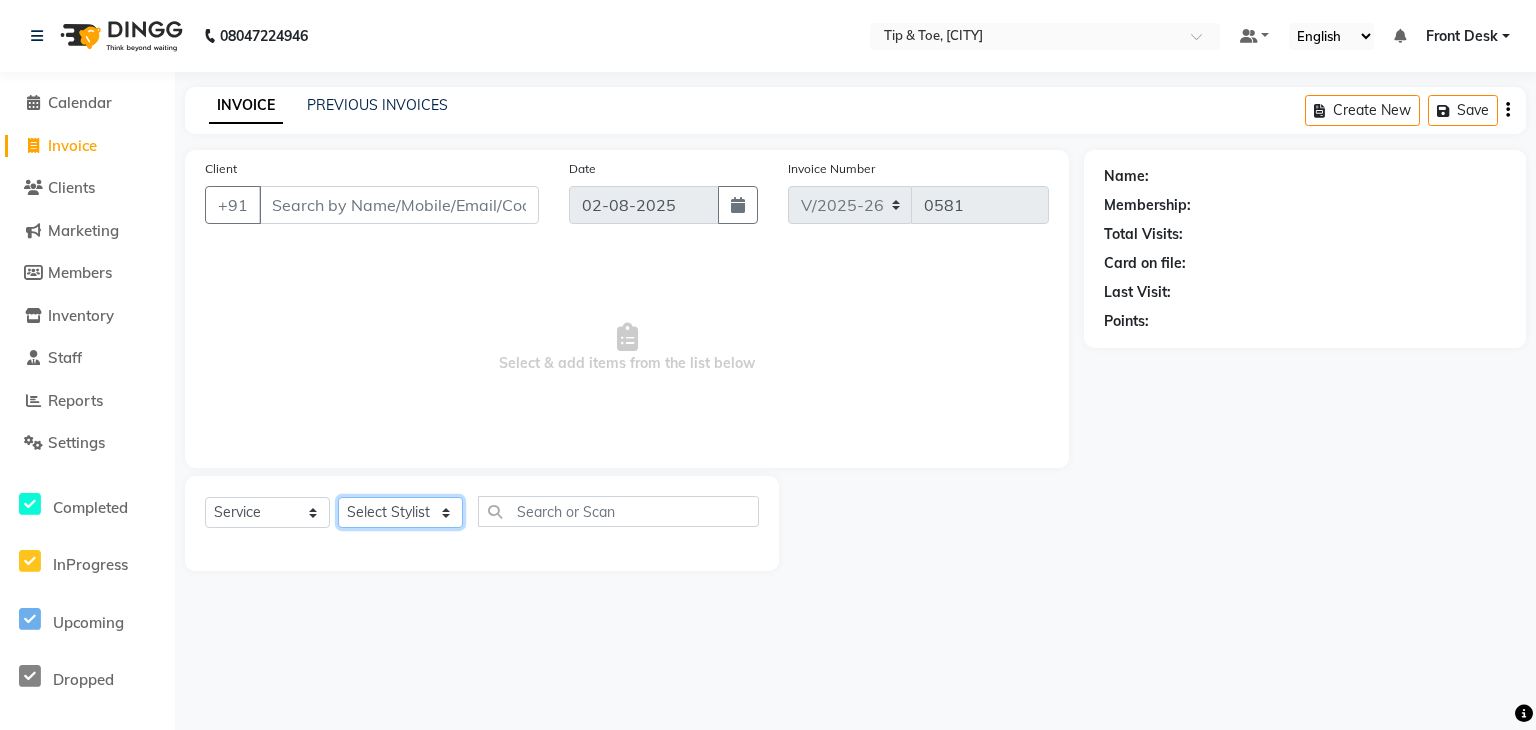 select on "40702" 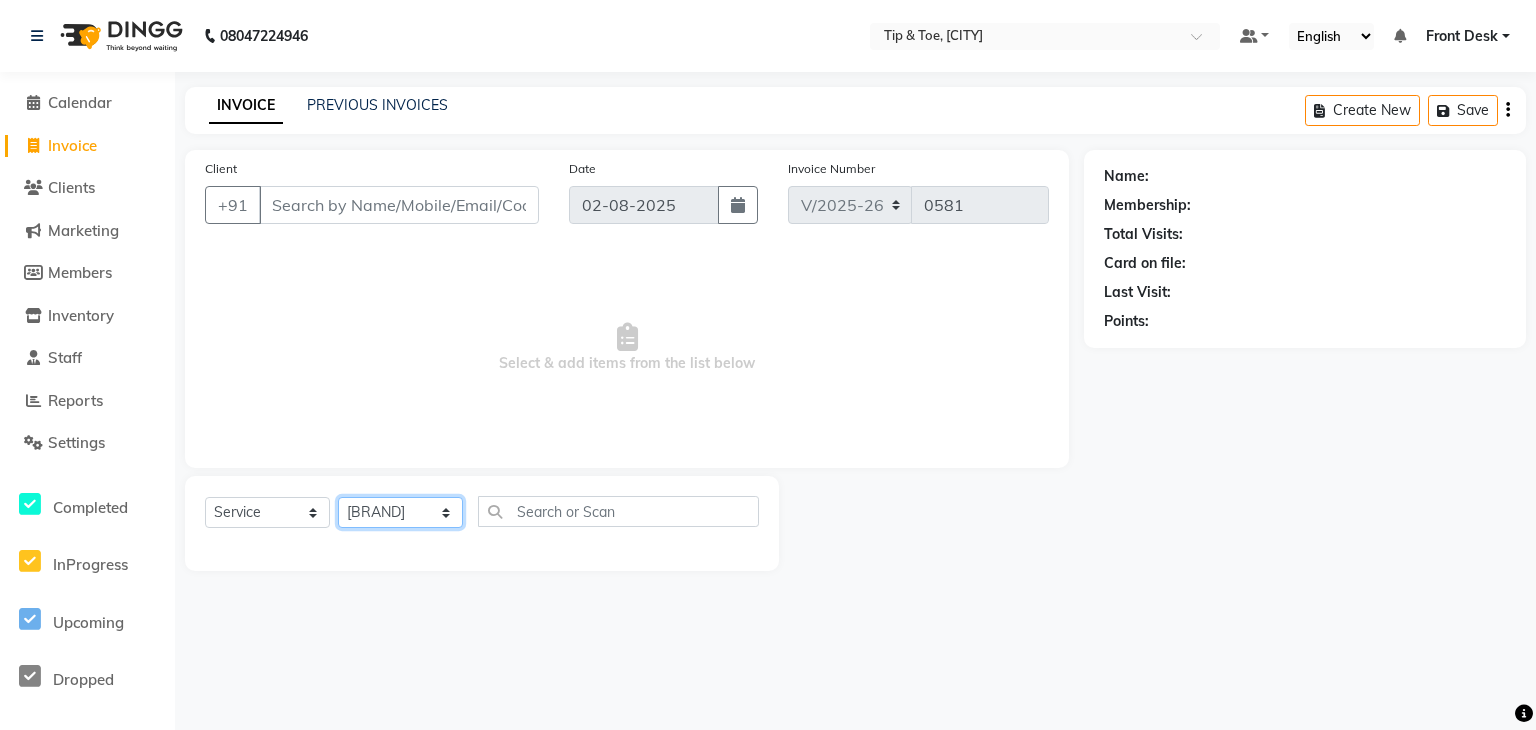 click on "Select Stylist ANSHU Front Desk Kaoto KOMAL MAHOSO MONISH NICK RAJA RAJVEER RANGINA SACHIN SAHIL" 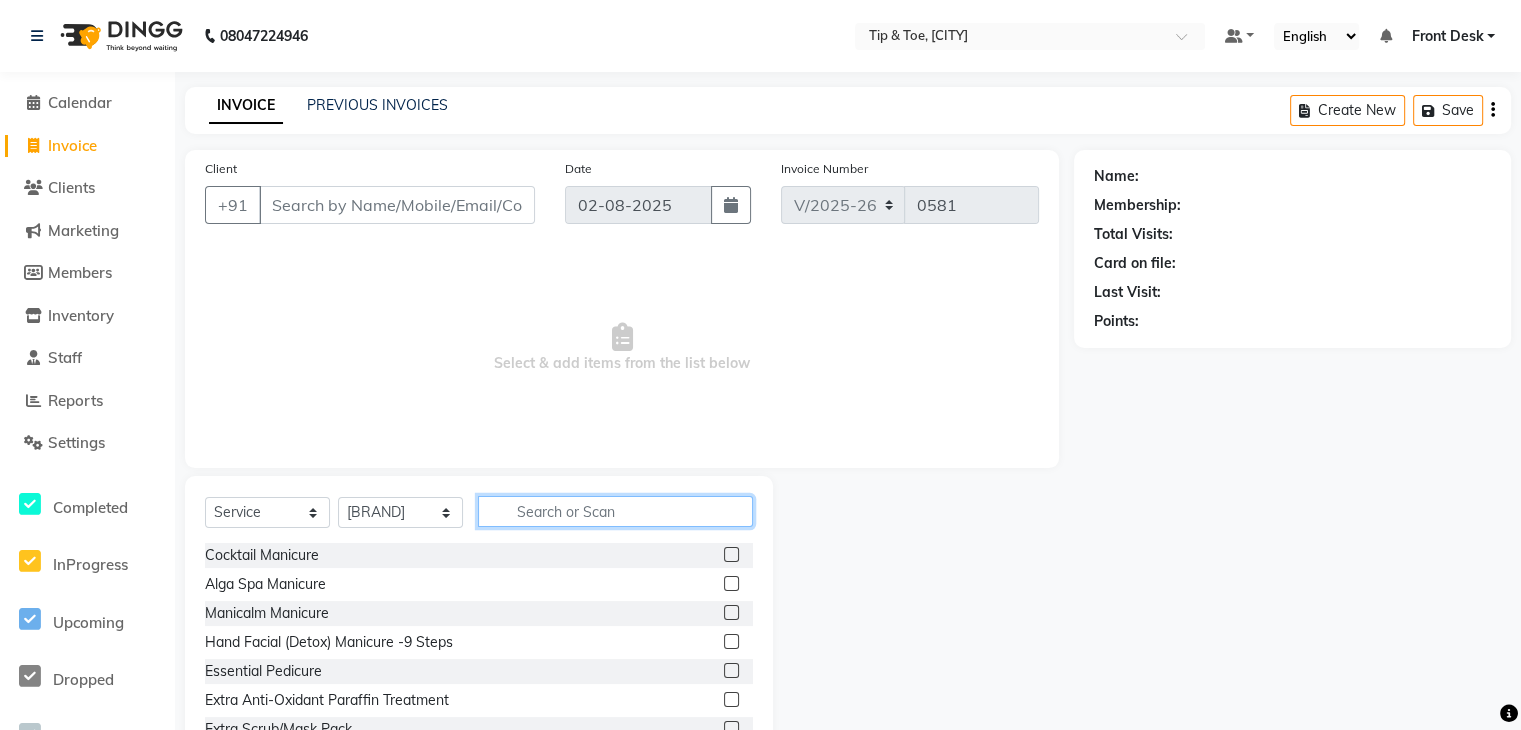 click 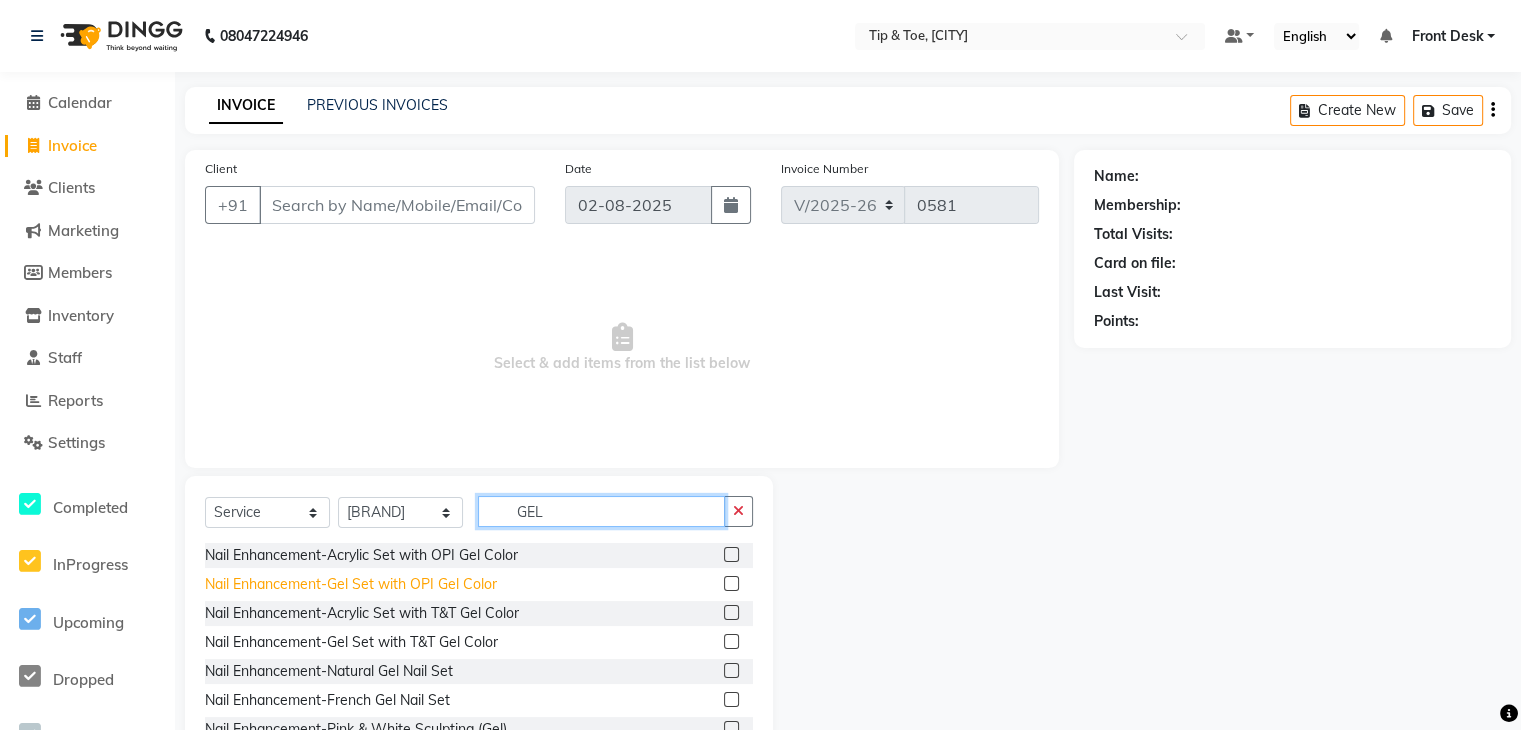 type on "GEL" 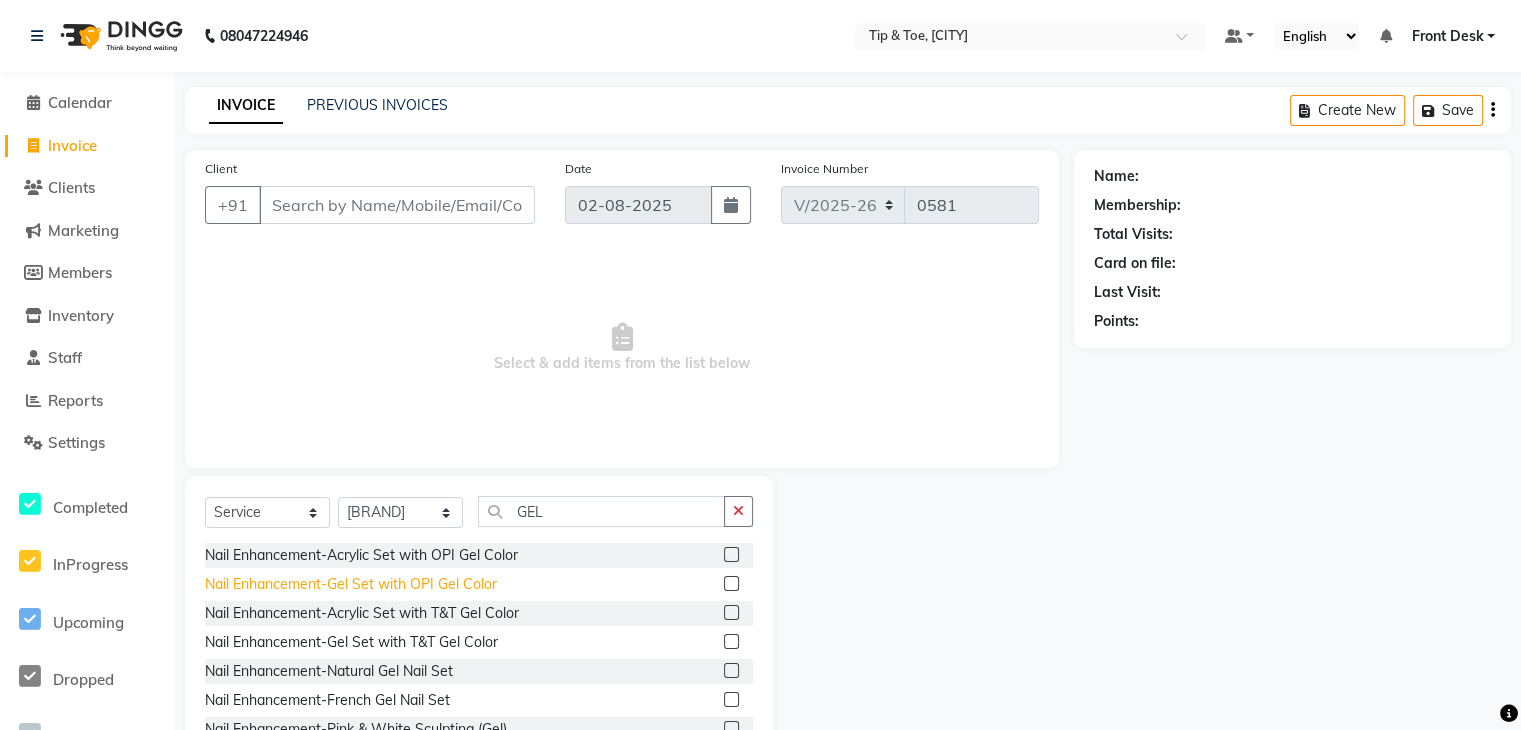 click on "Nail Enhancement-Gel Set with OPI Gel Color" 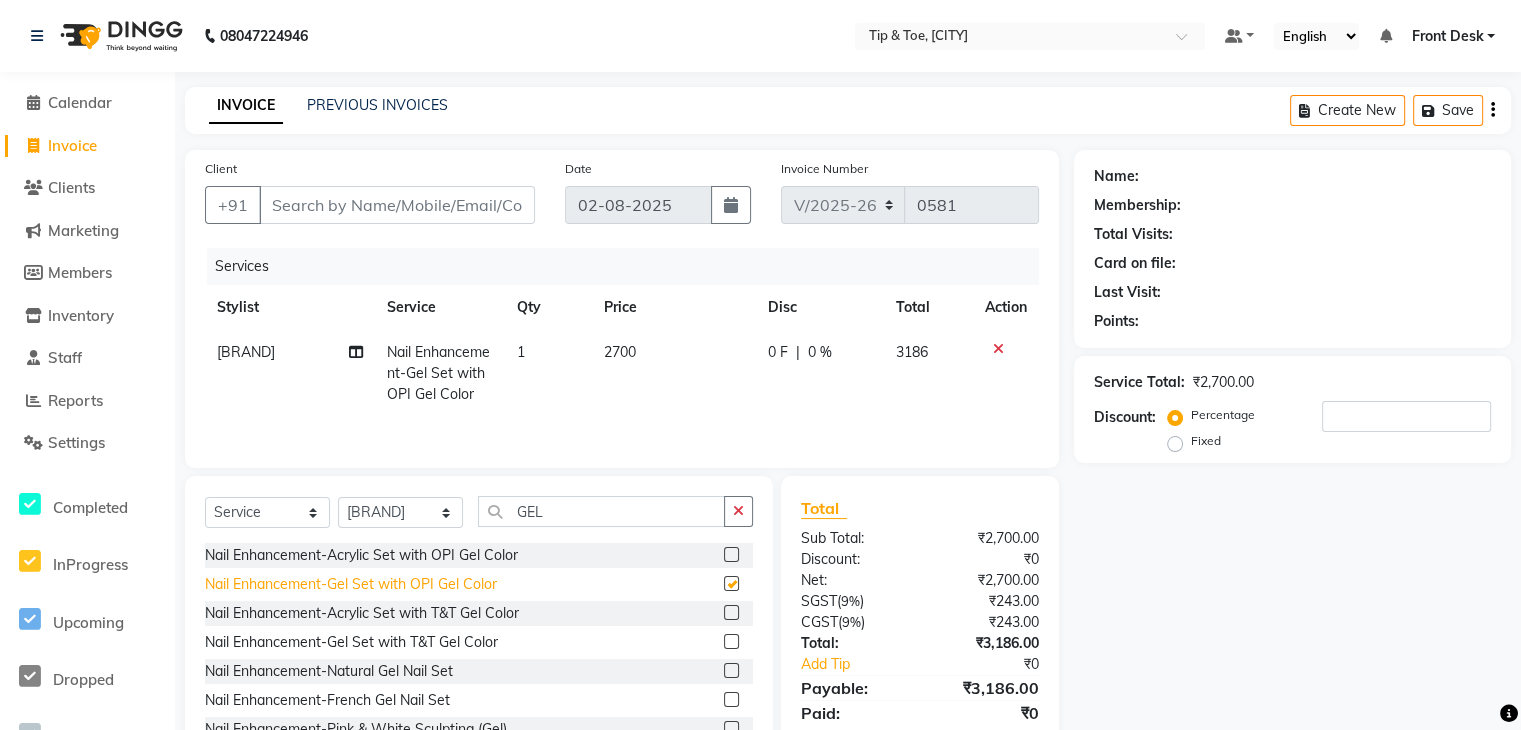 checkbox on "false" 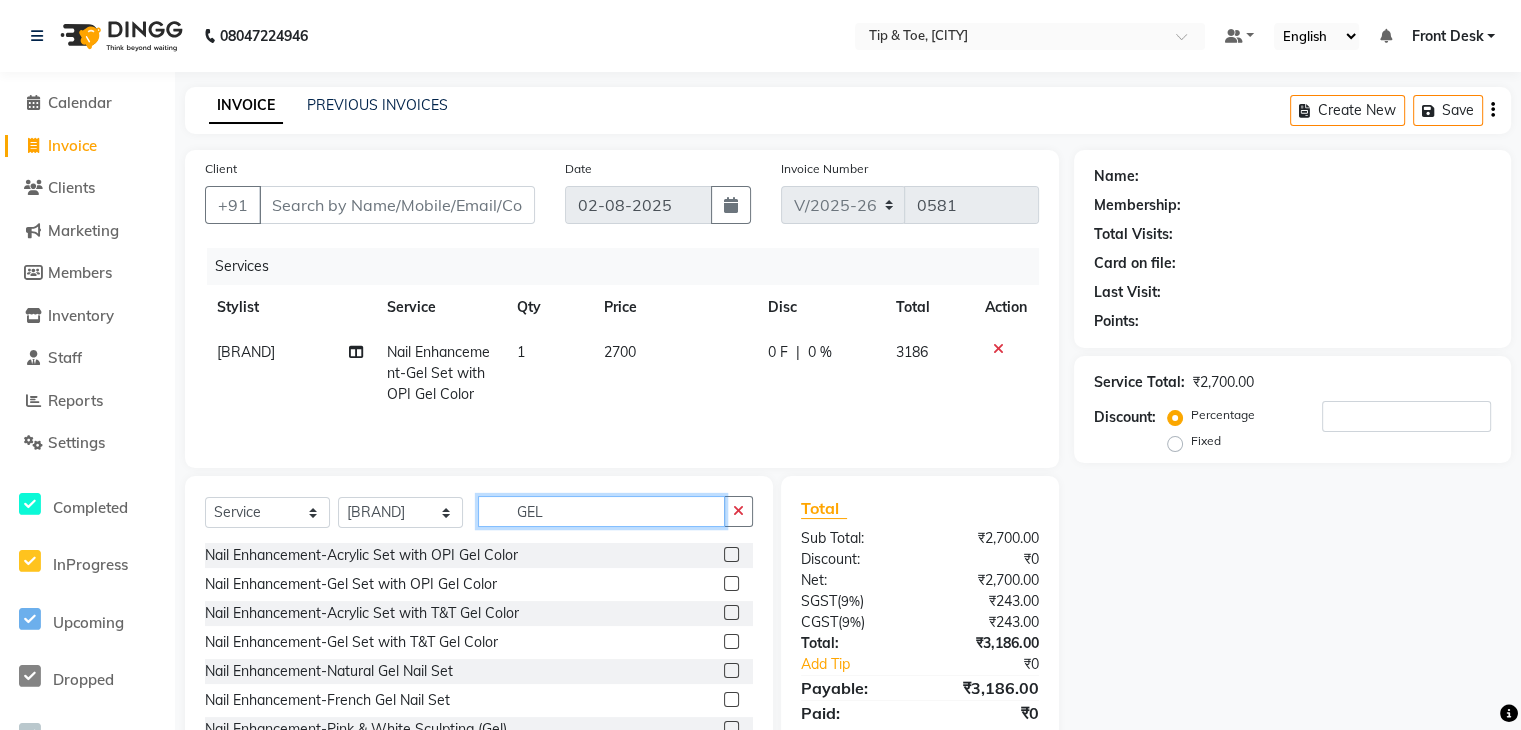 click on "GEL" 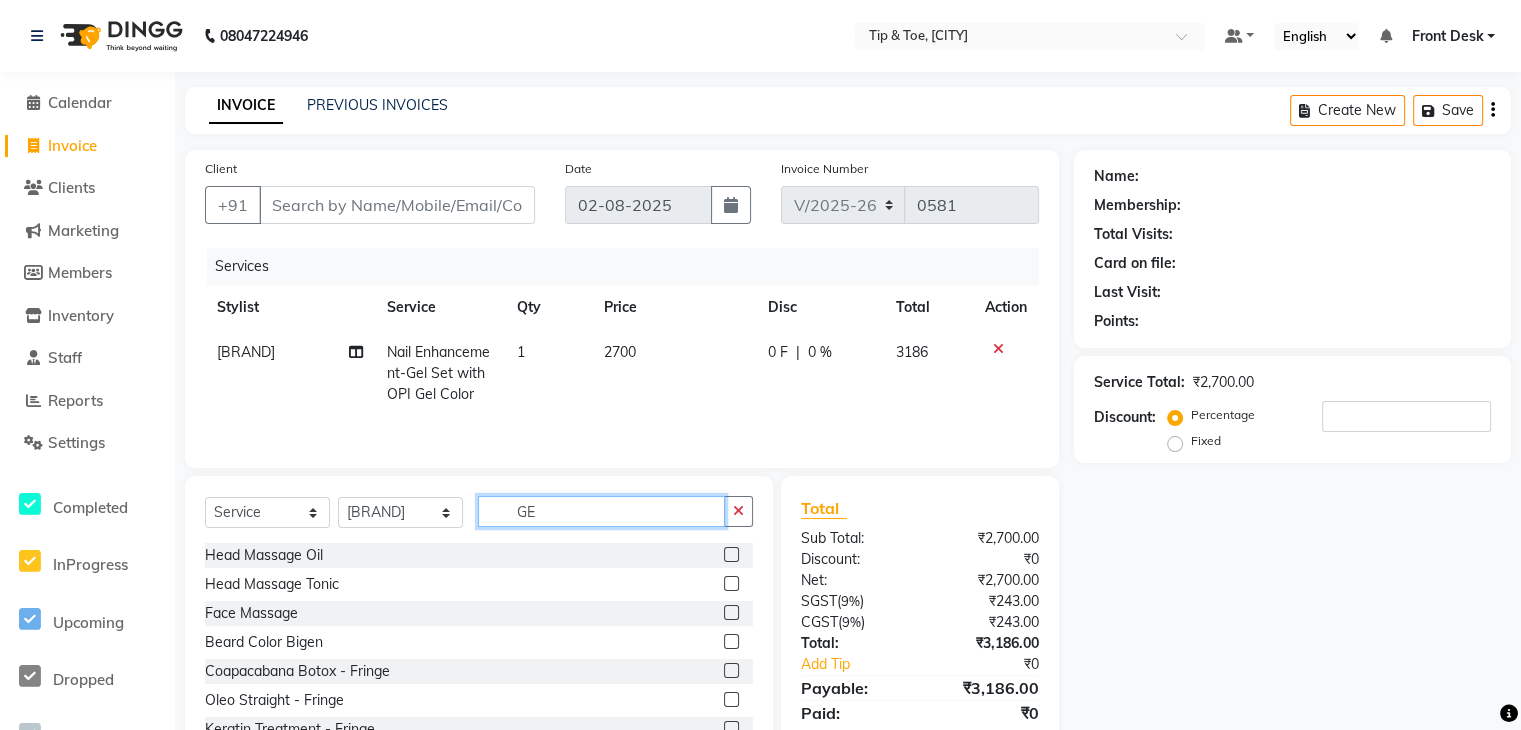 type on "G" 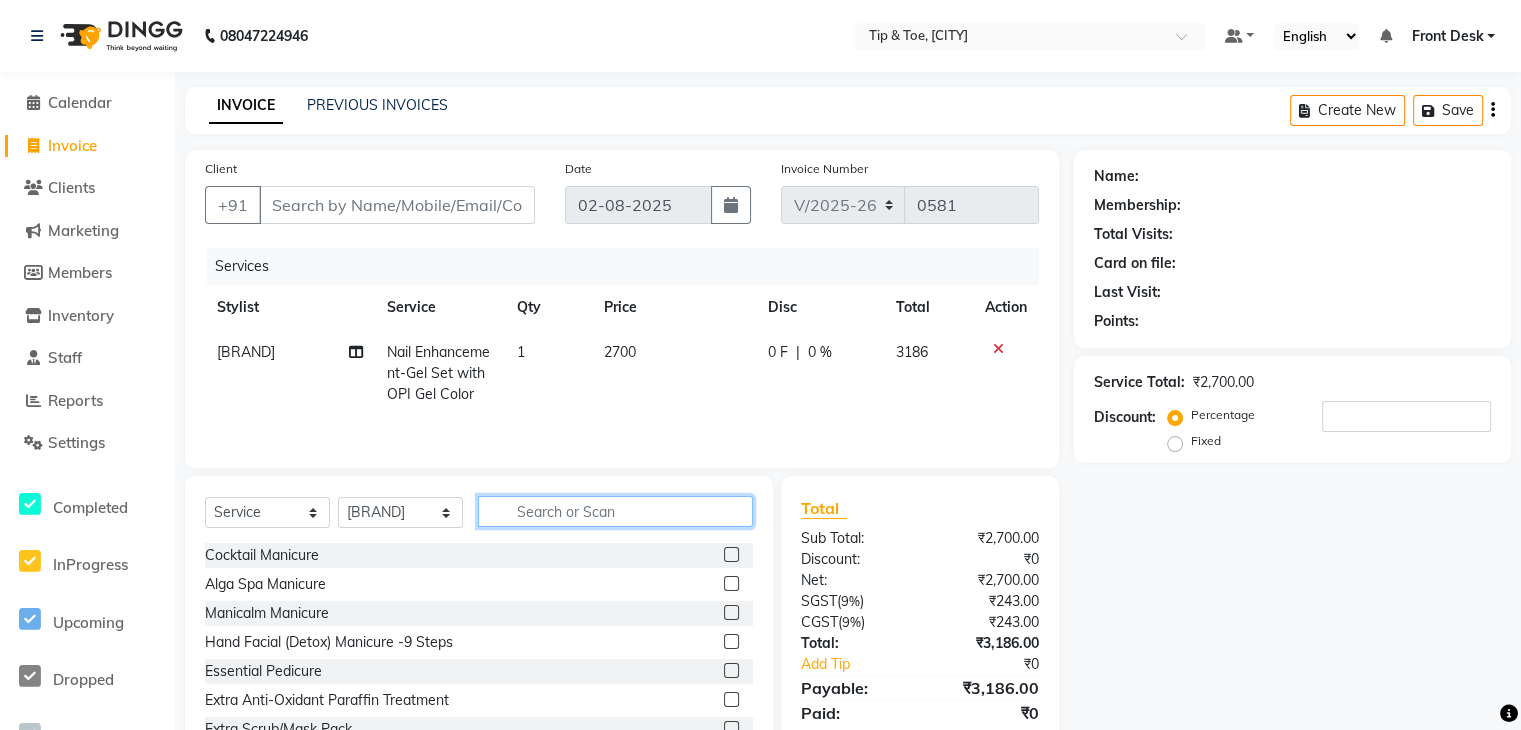 type 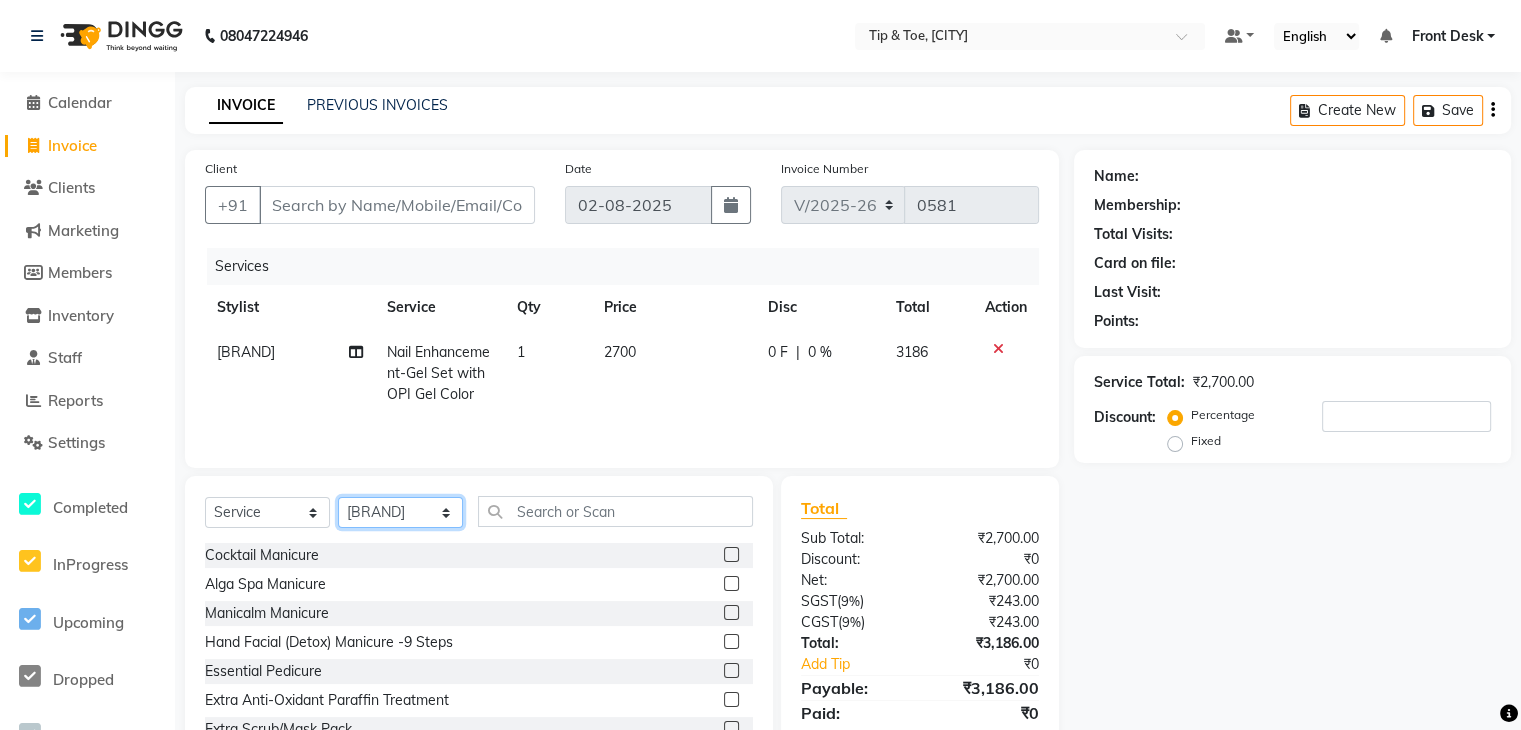 click on "Select Stylist ANSHU Front Desk Kaoto KOMAL MAHOSO MONISH NICK RAJA RAJVEER RANGINA SACHIN SAHIL" 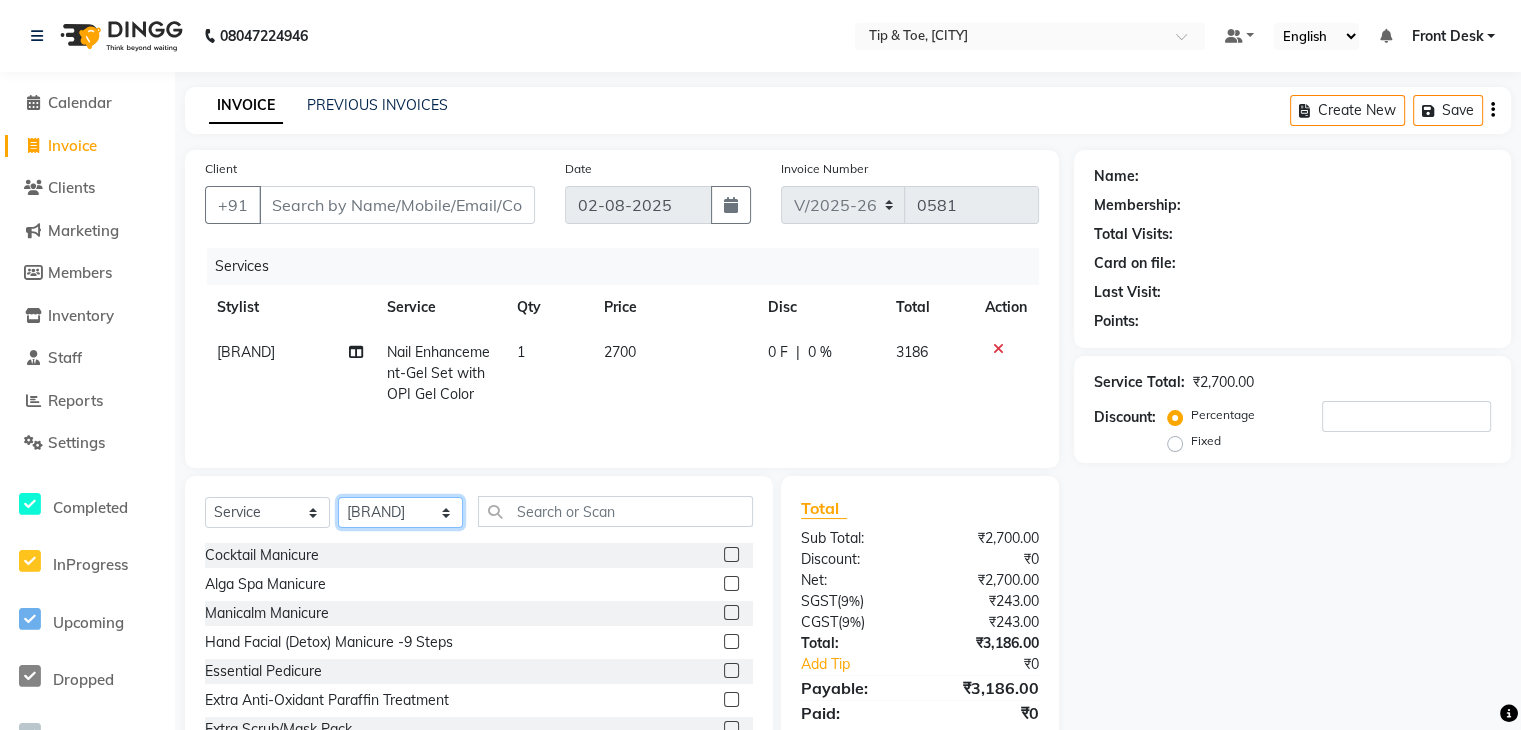 select on "79600" 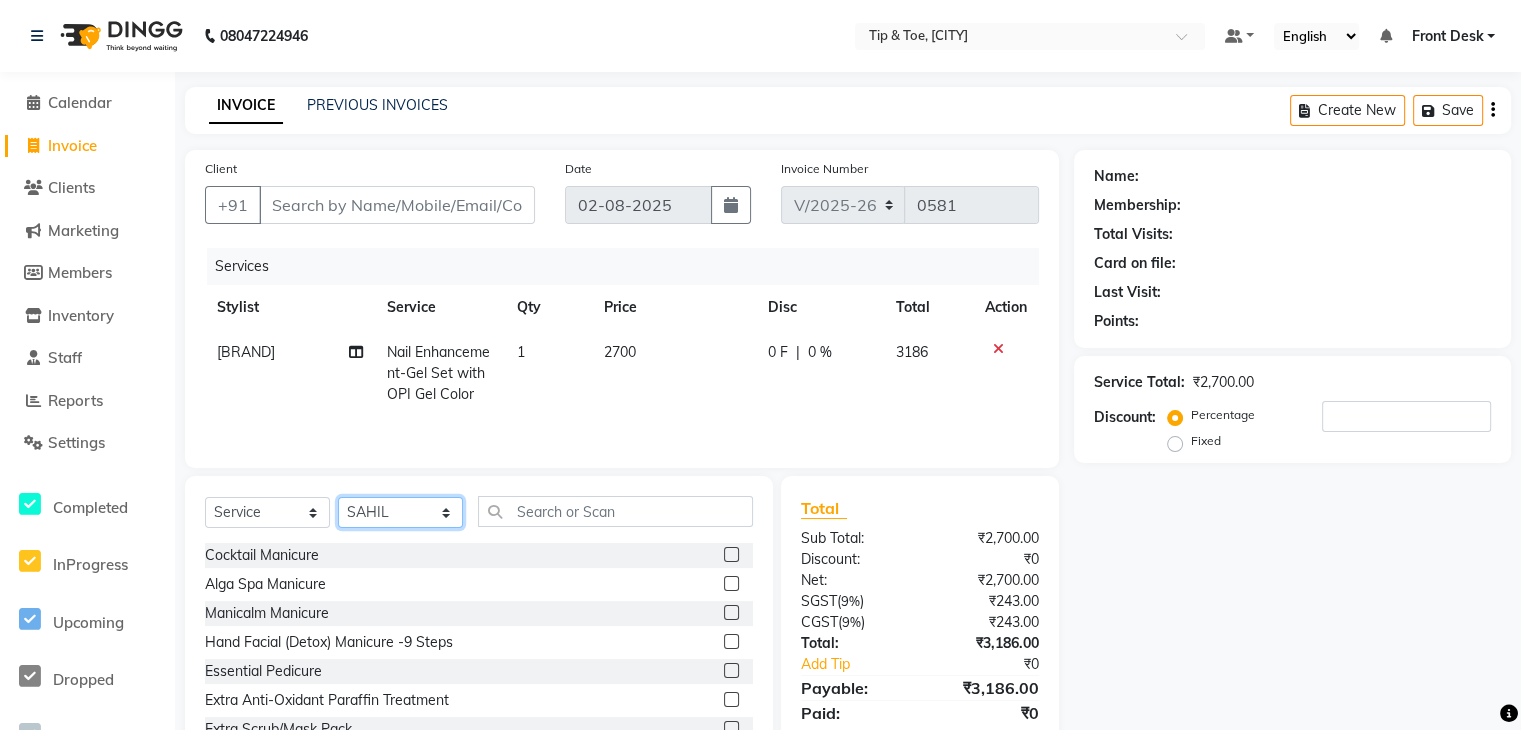 click on "Select Stylist ANSHU Front Desk Kaoto KOMAL MAHOSO MONISH NICK RAJA RAJVEER RANGINA SACHIN SAHIL" 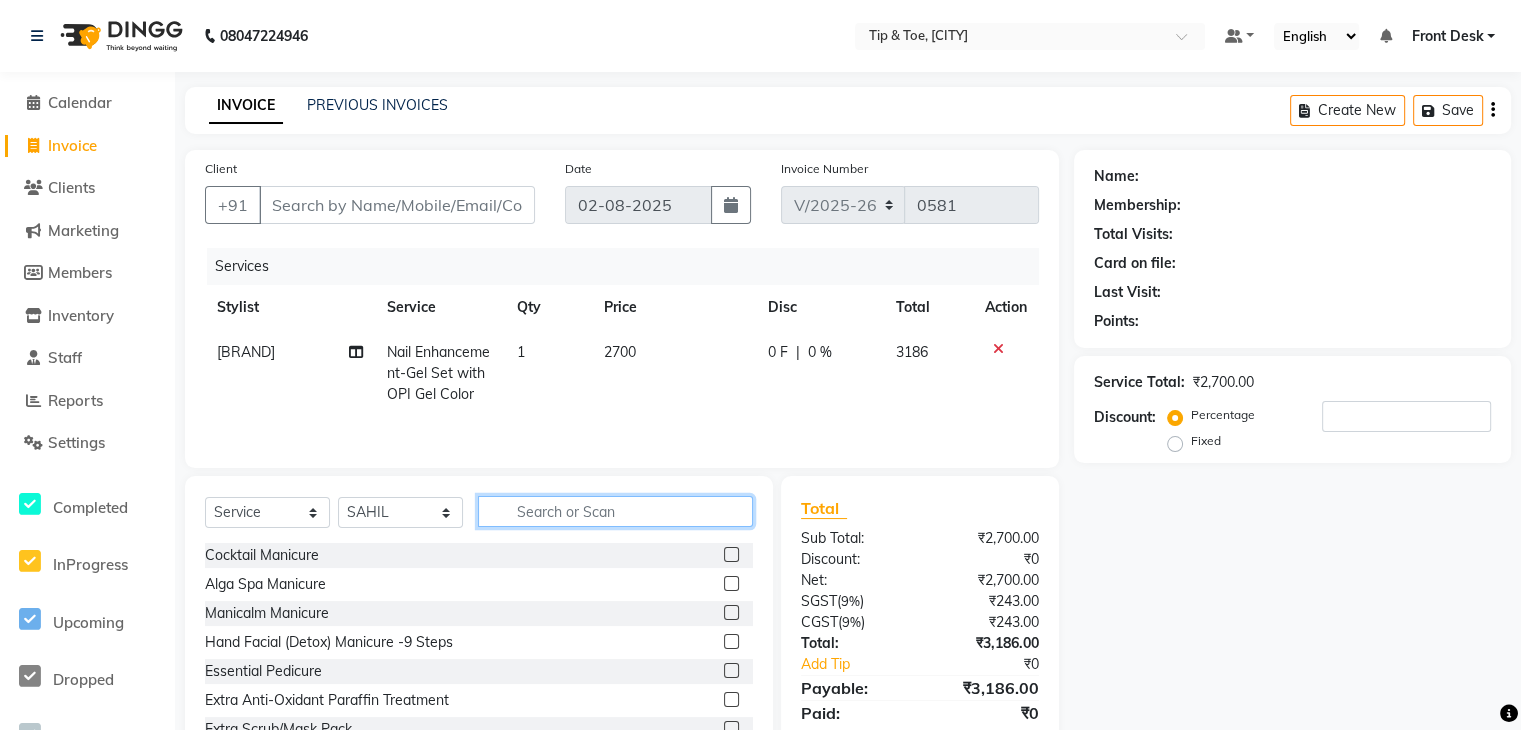 click 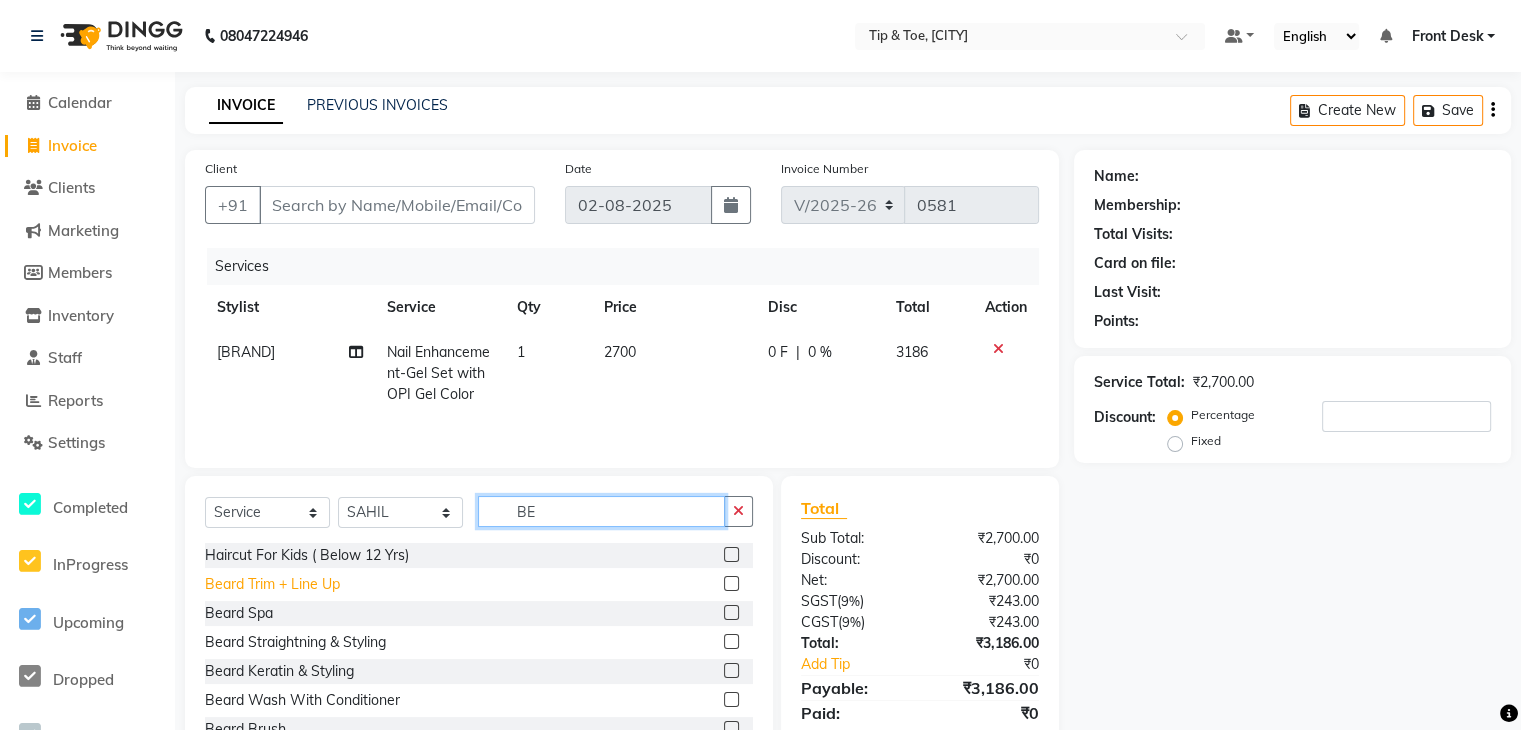 type on "BE" 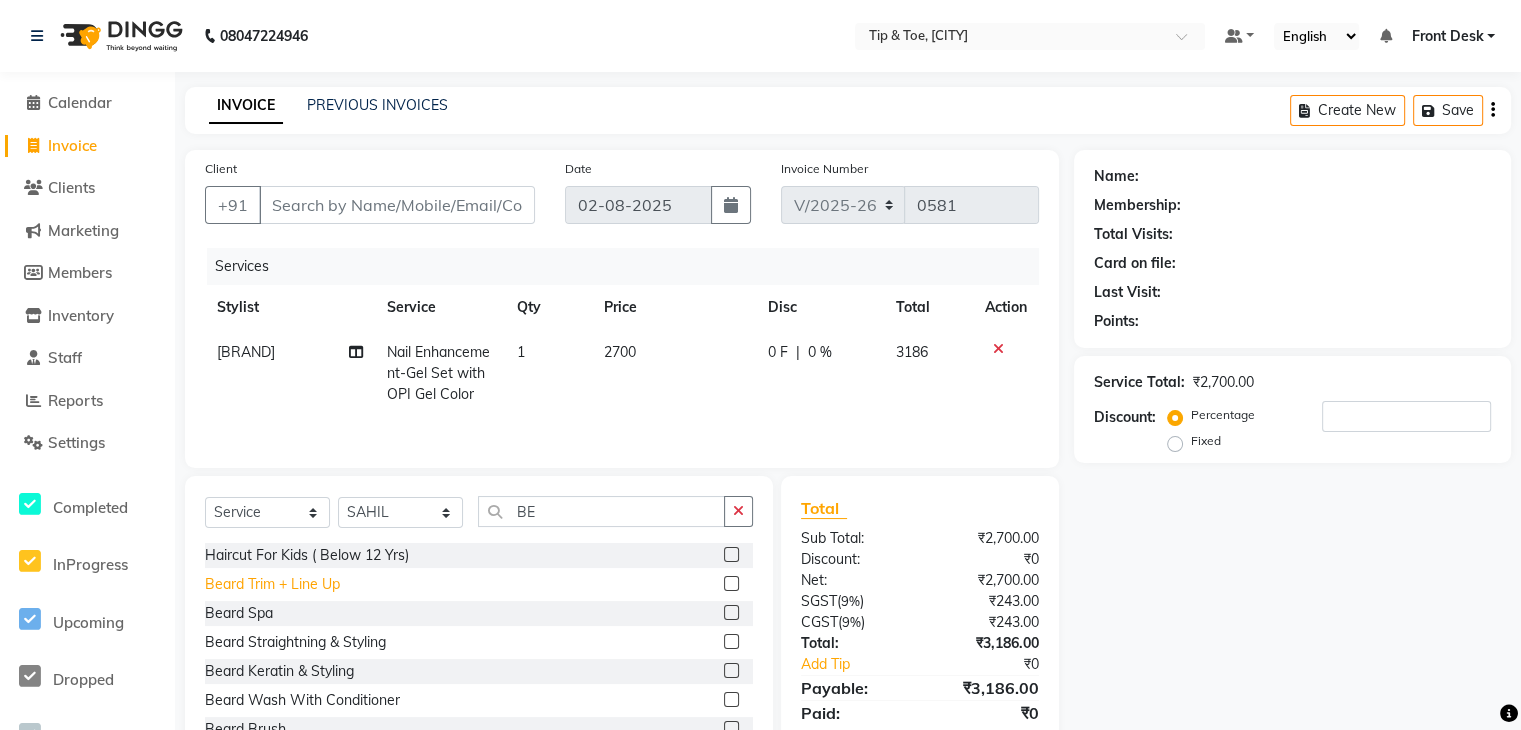 click on "Beard Trim + Line Up" 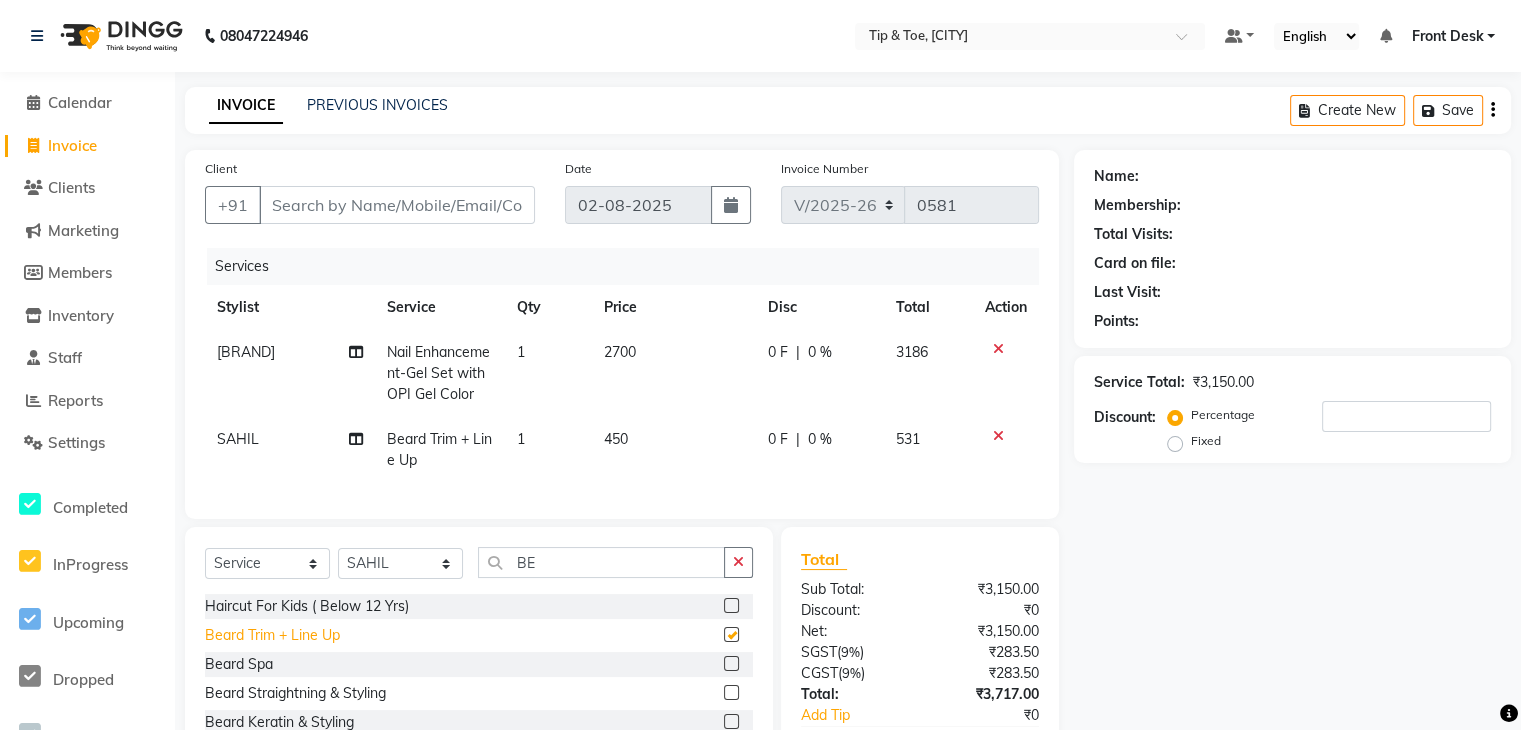 checkbox on "false" 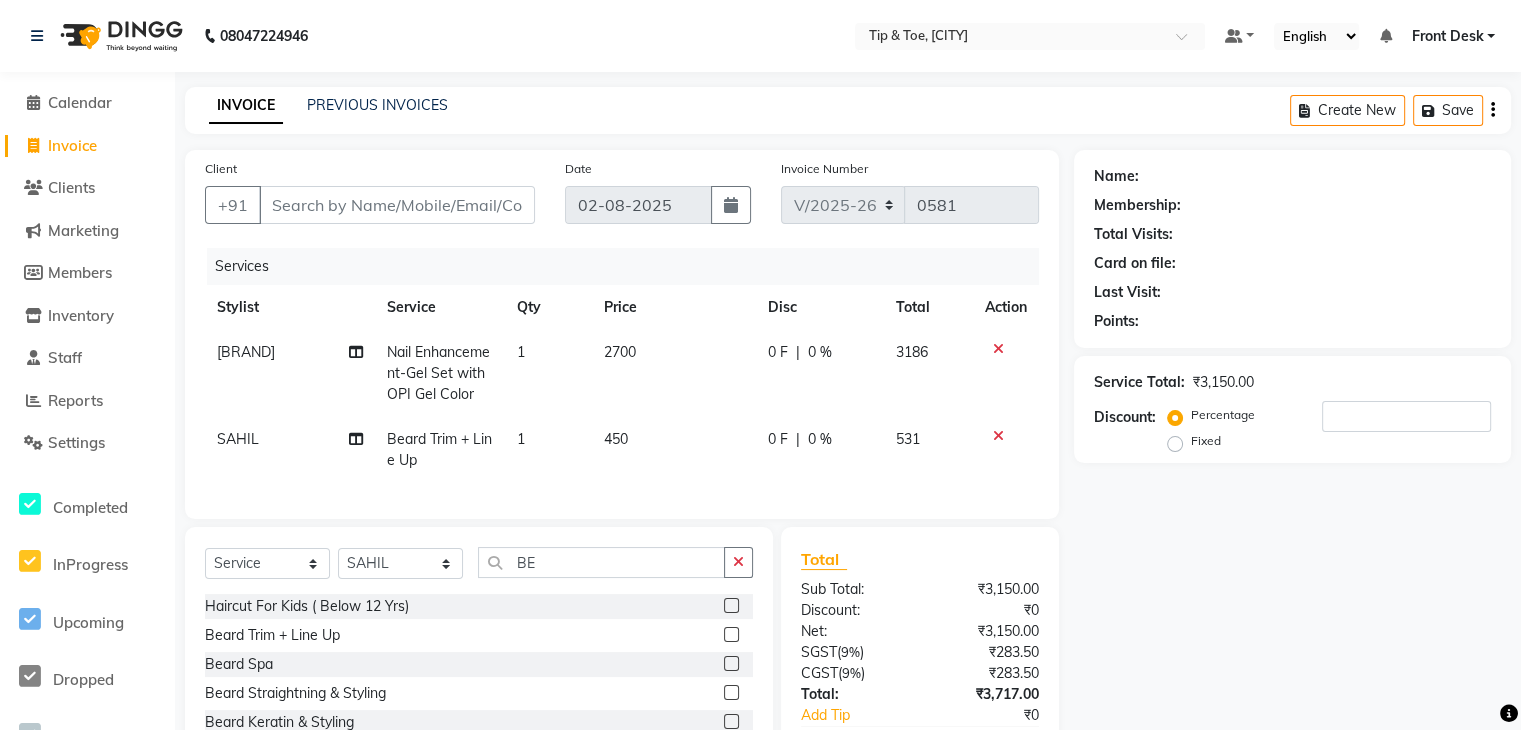 click on "450" 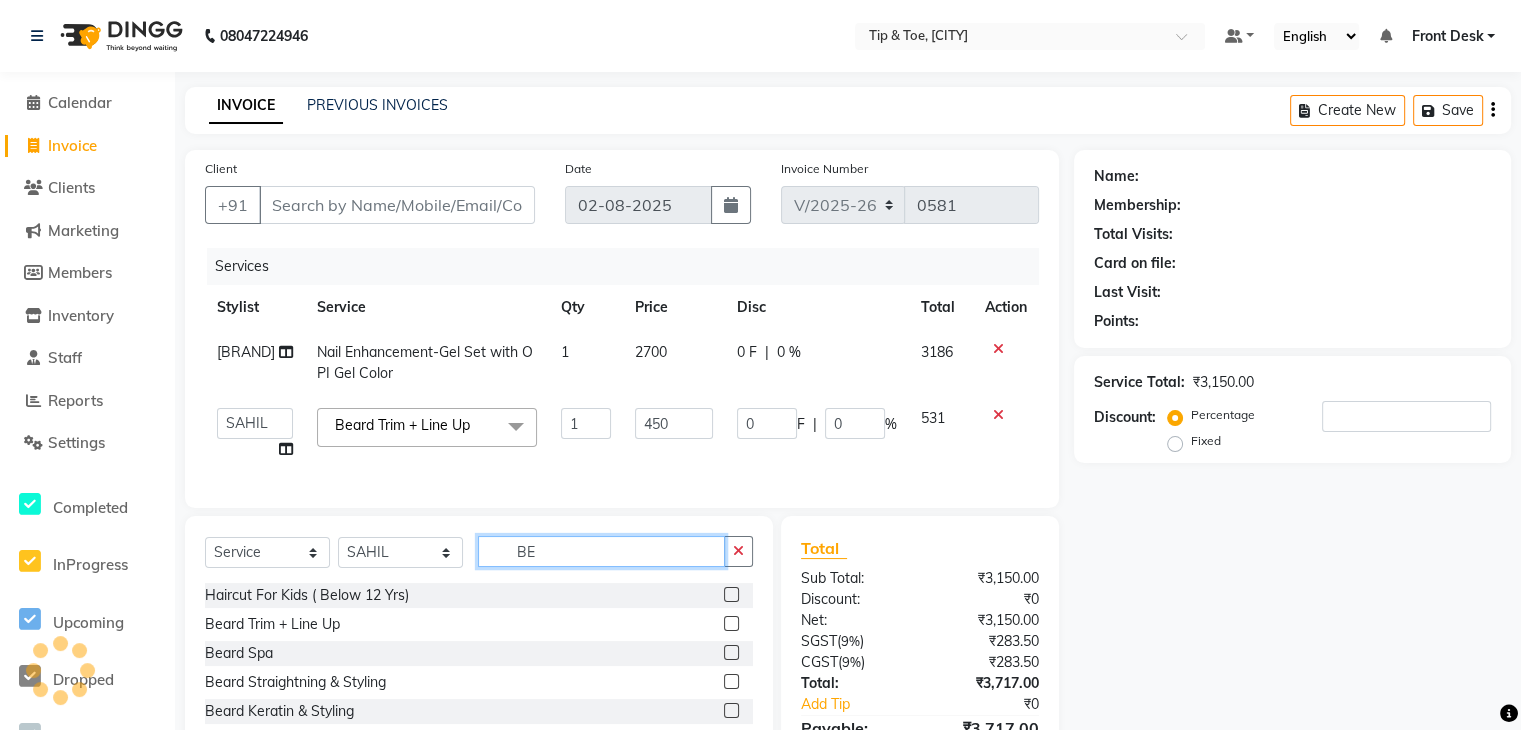 click on "BE" 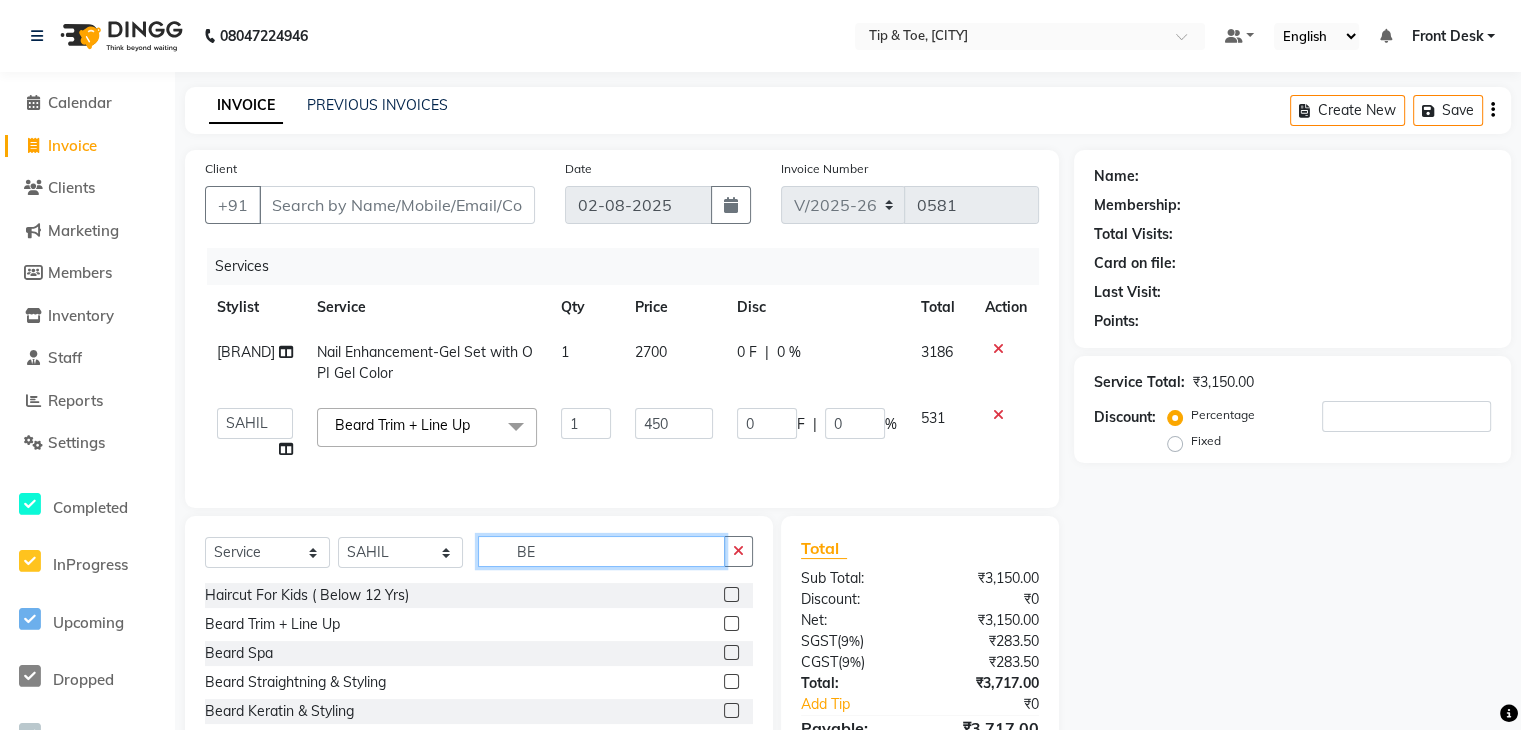 type on "B" 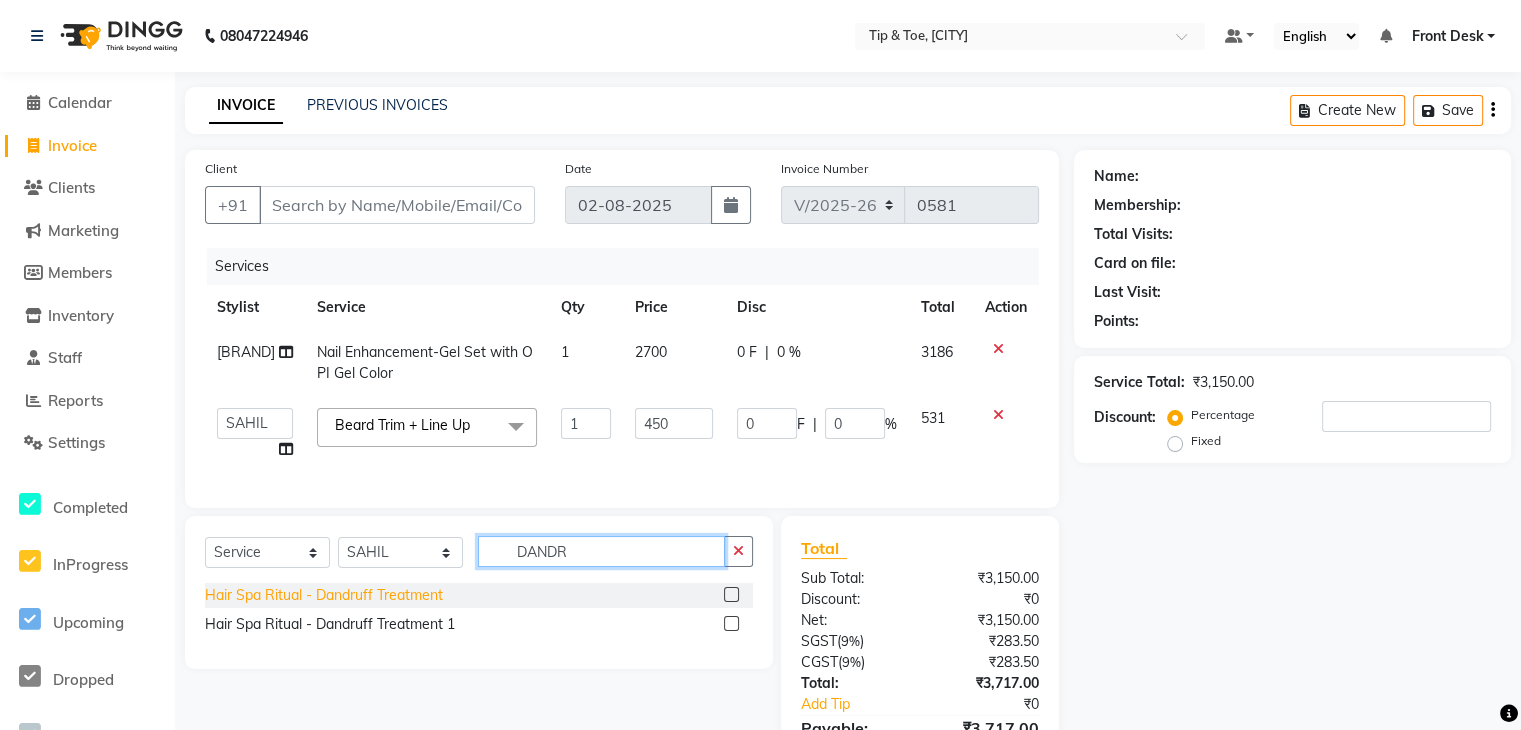 type on "DANDR" 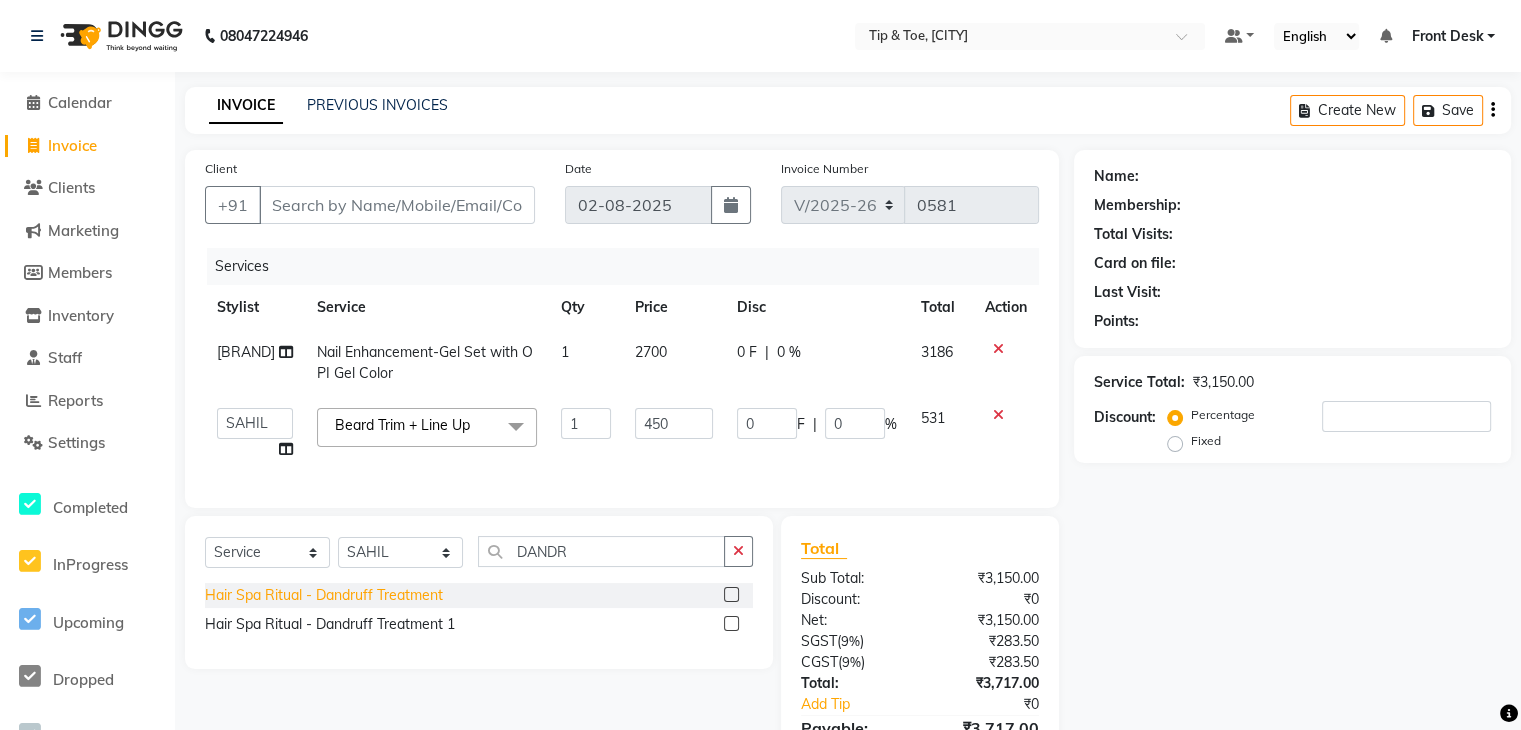 click on "Hair Spa Ritual  - Dandruff Treatment" 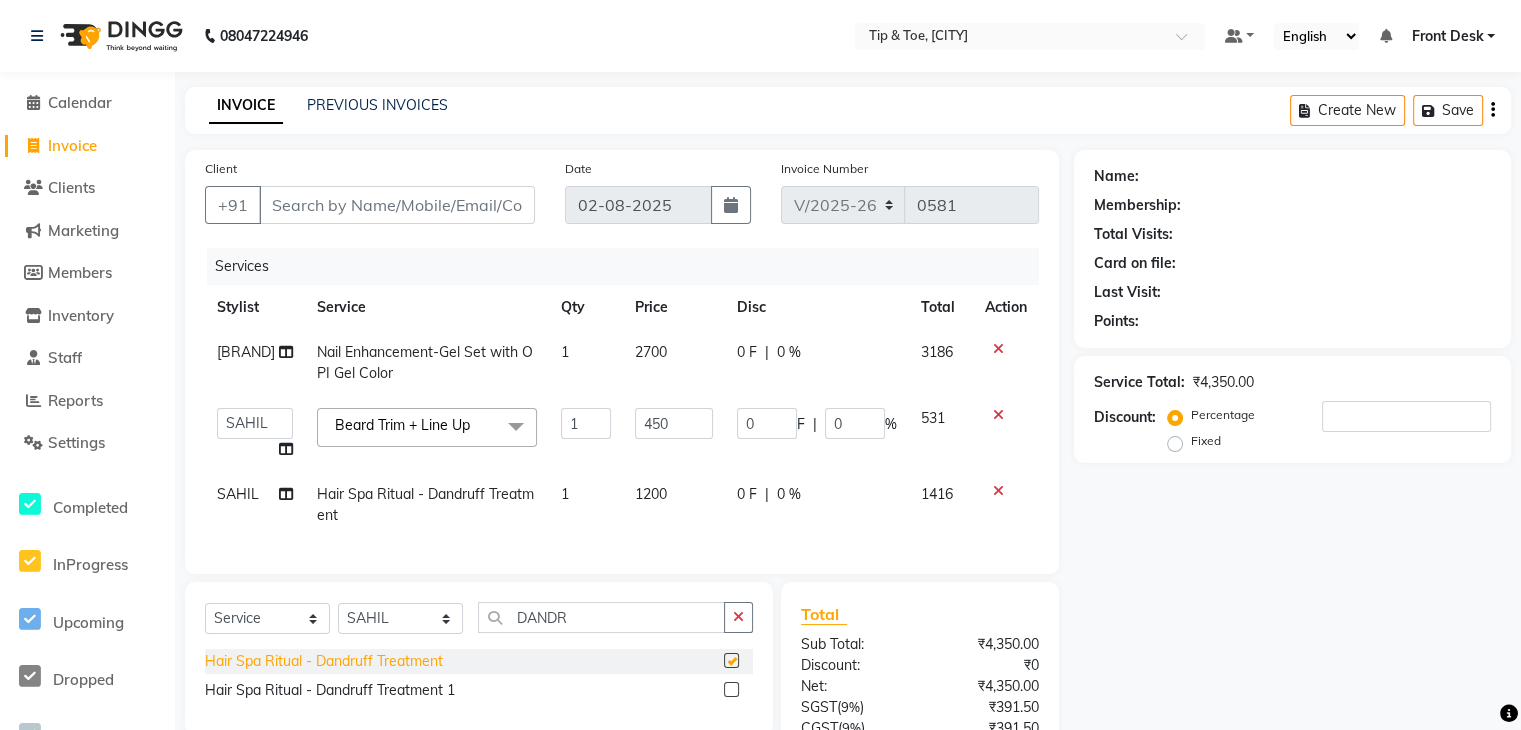 checkbox on "false" 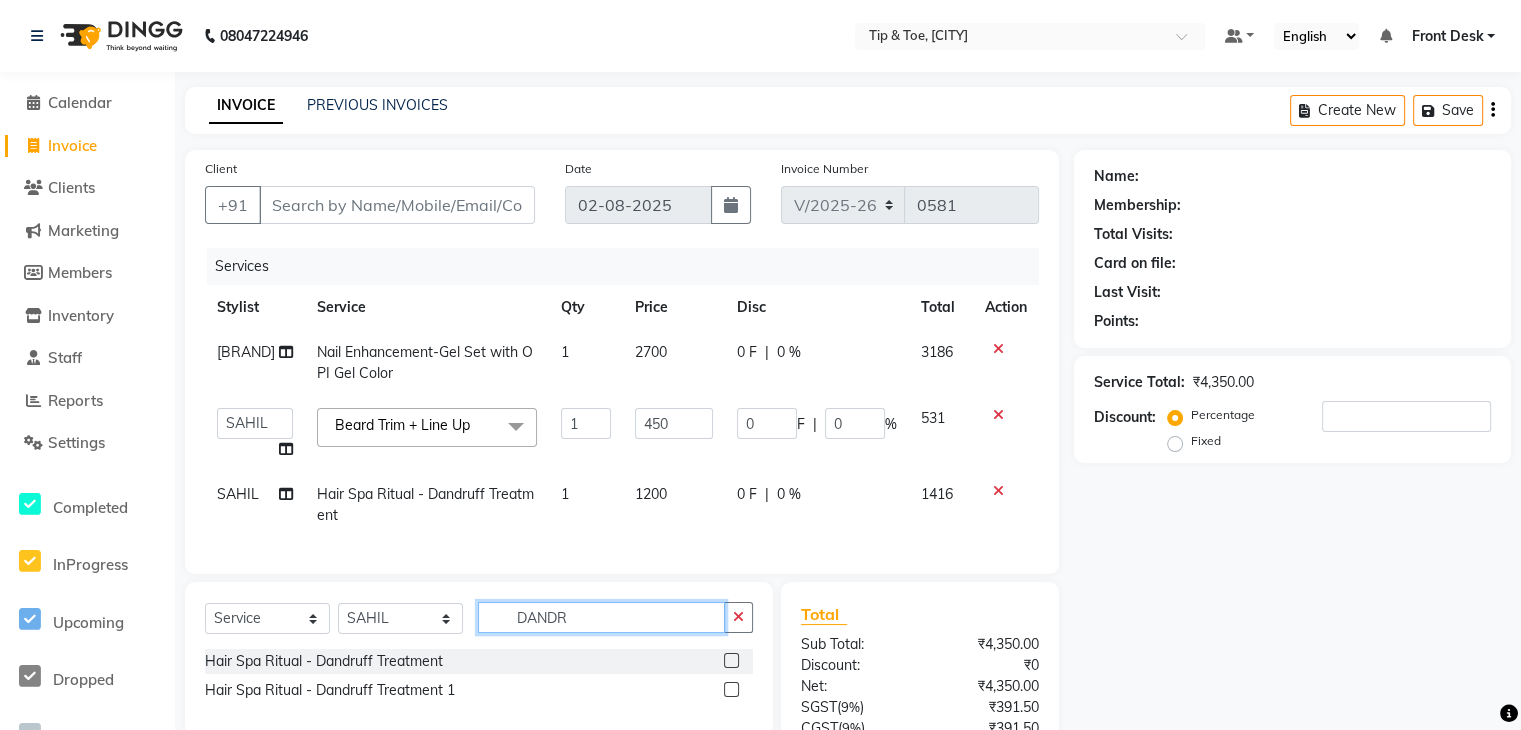 click on "DANDR" 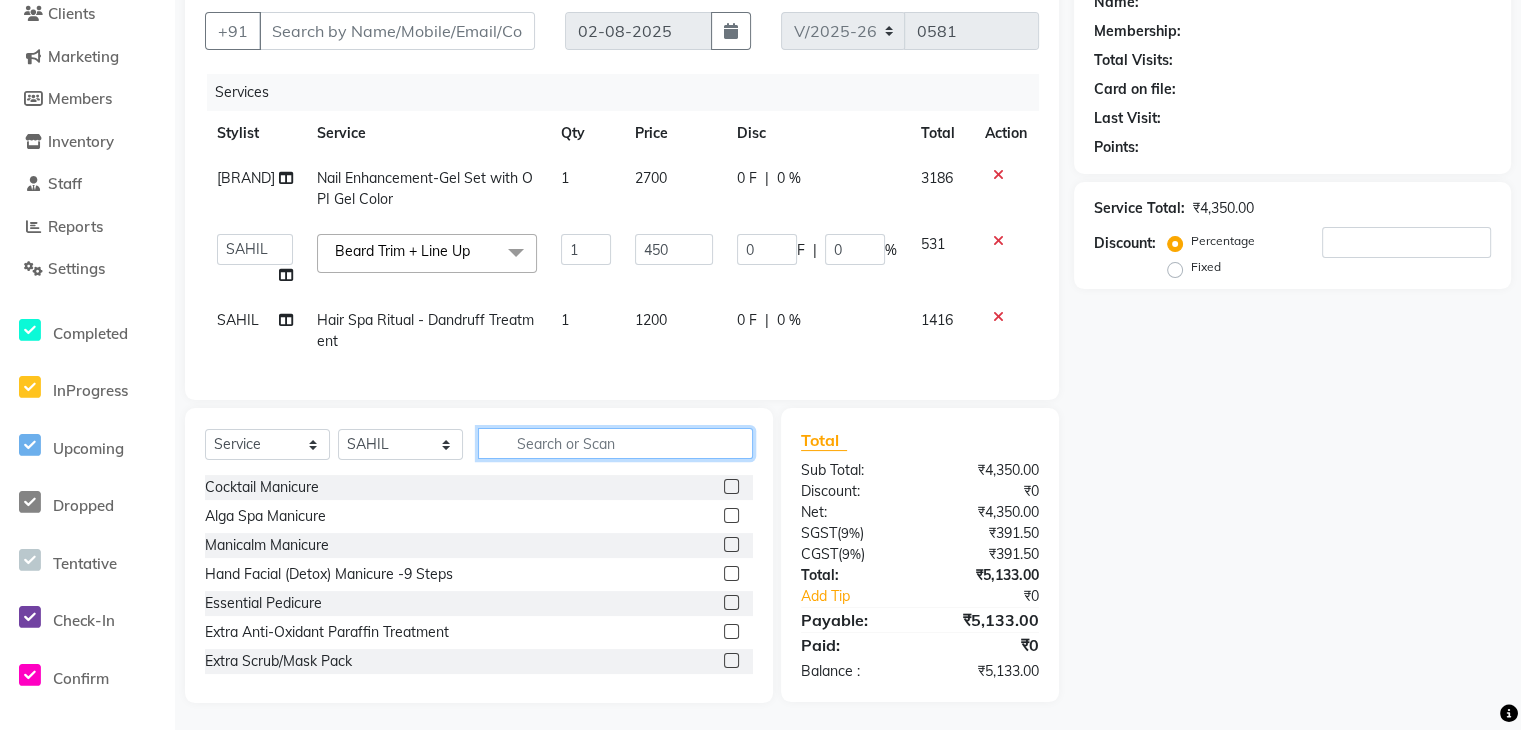scroll, scrollTop: 193, scrollLeft: 0, axis: vertical 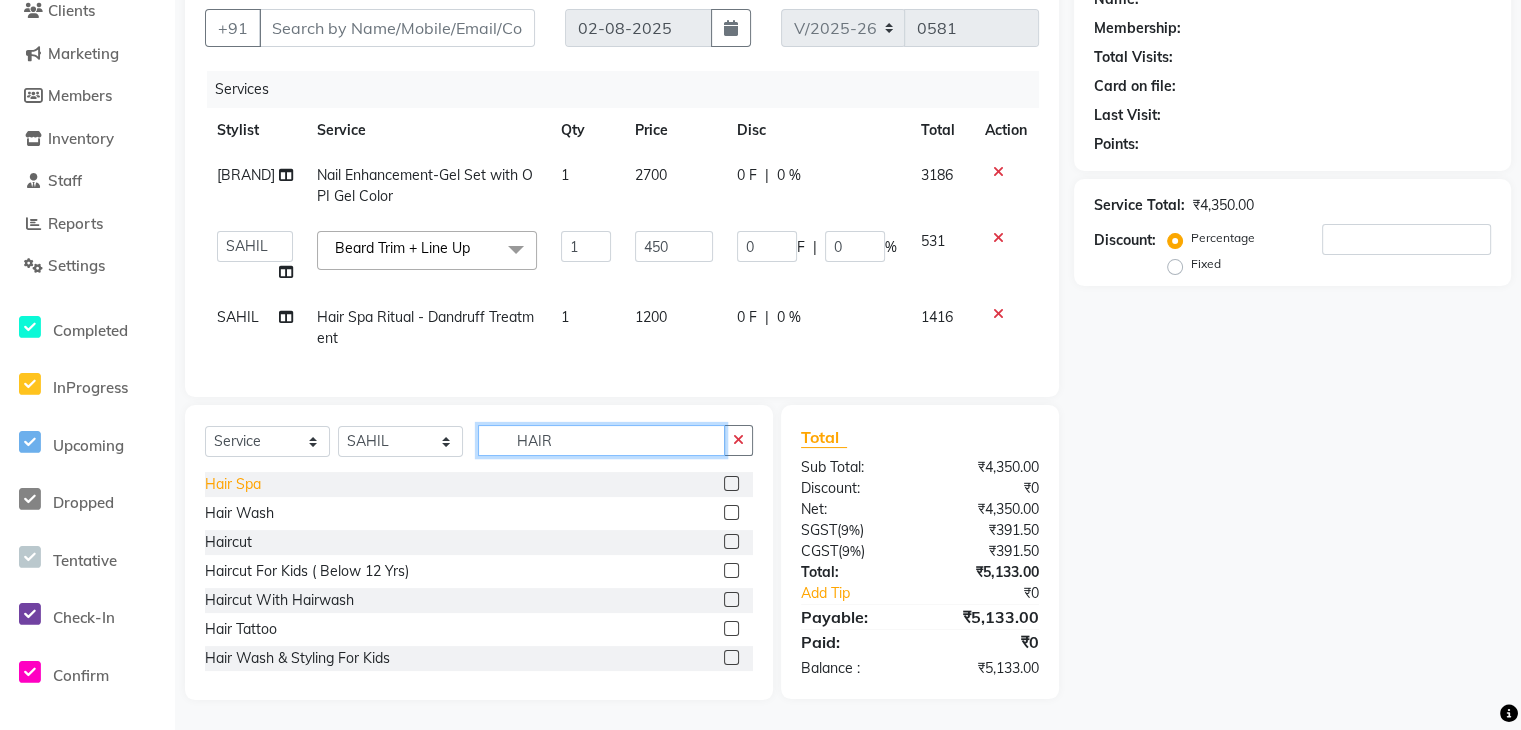 type on "HAIR" 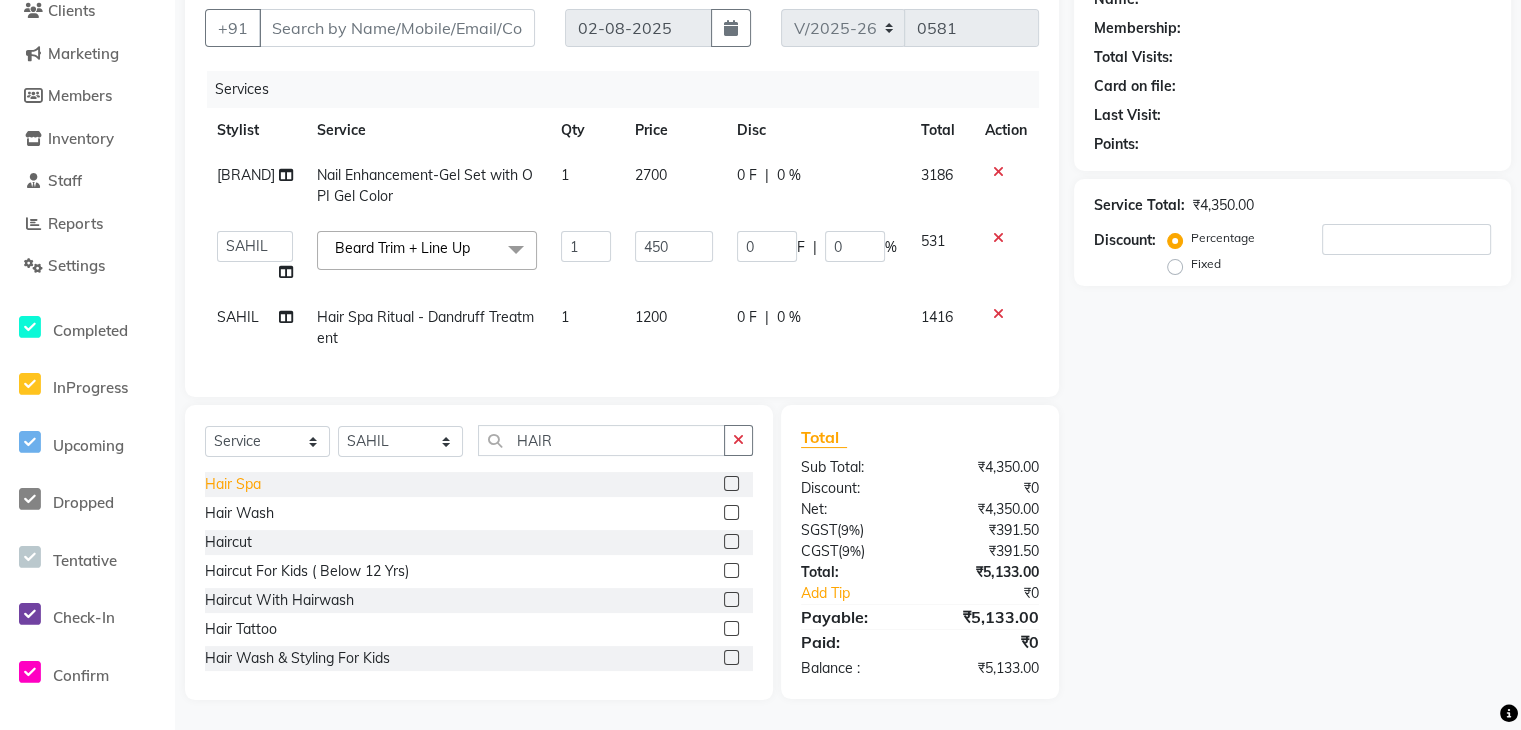 click on "Hair Spa" 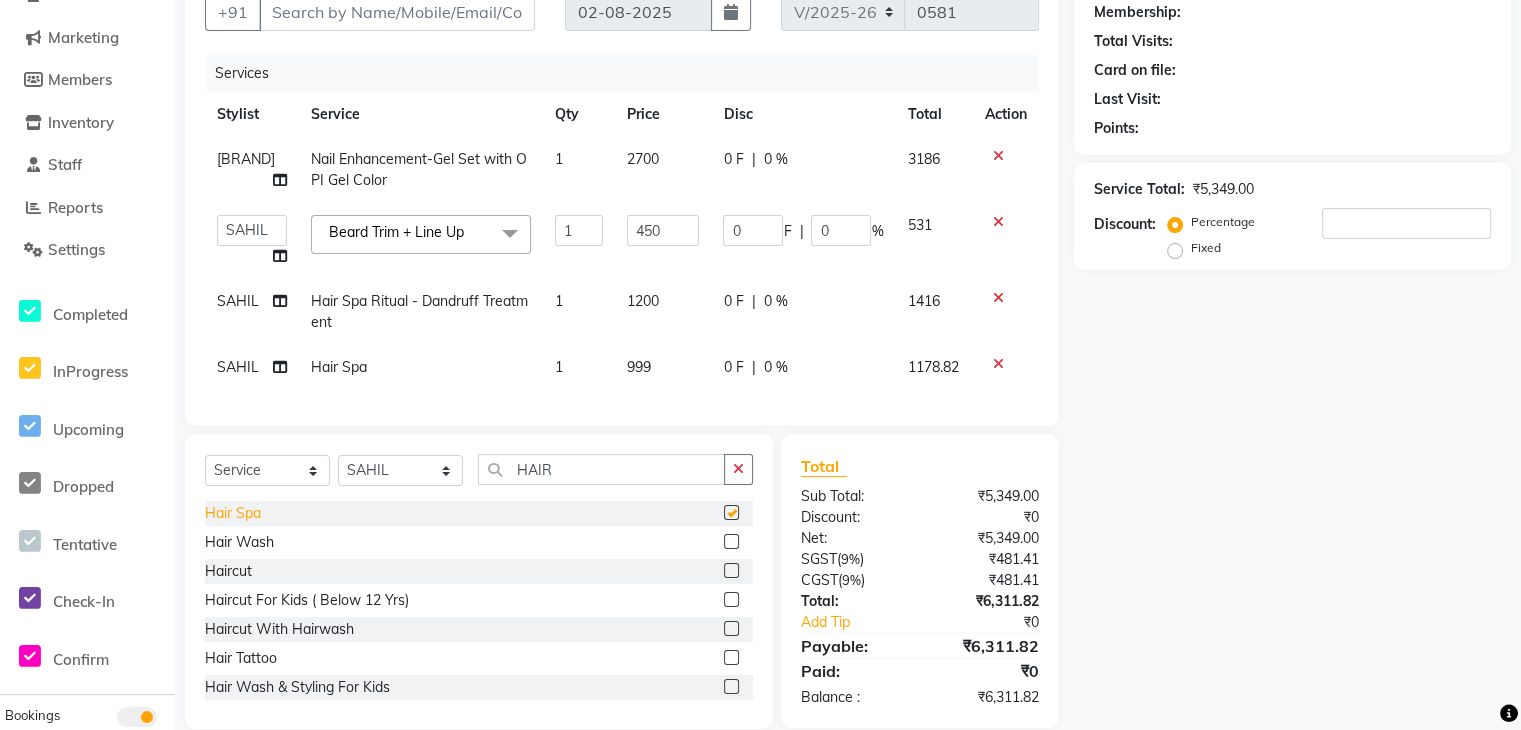 checkbox on "false" 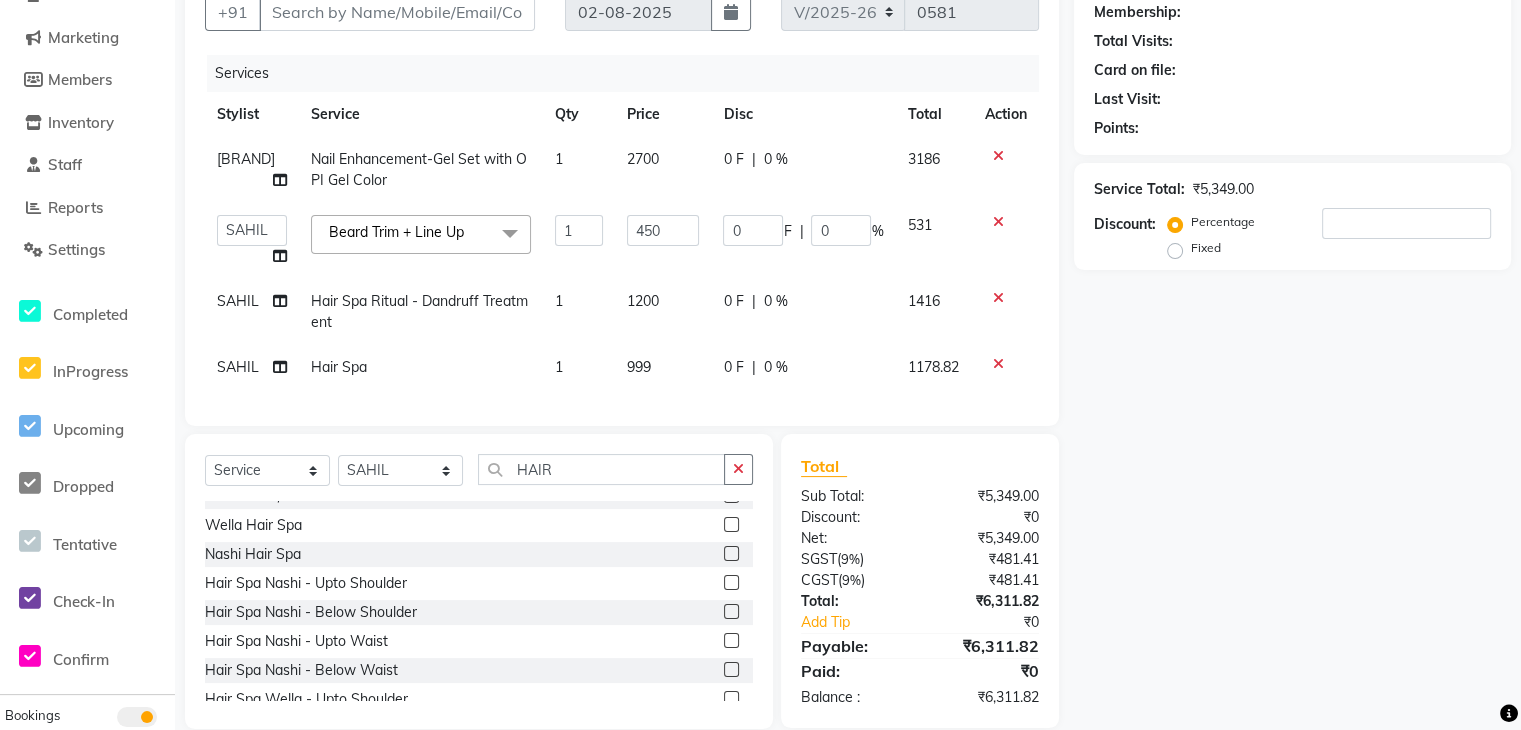 scroll, scrollTop: 308, scrollLeft: 0, axis: vertical 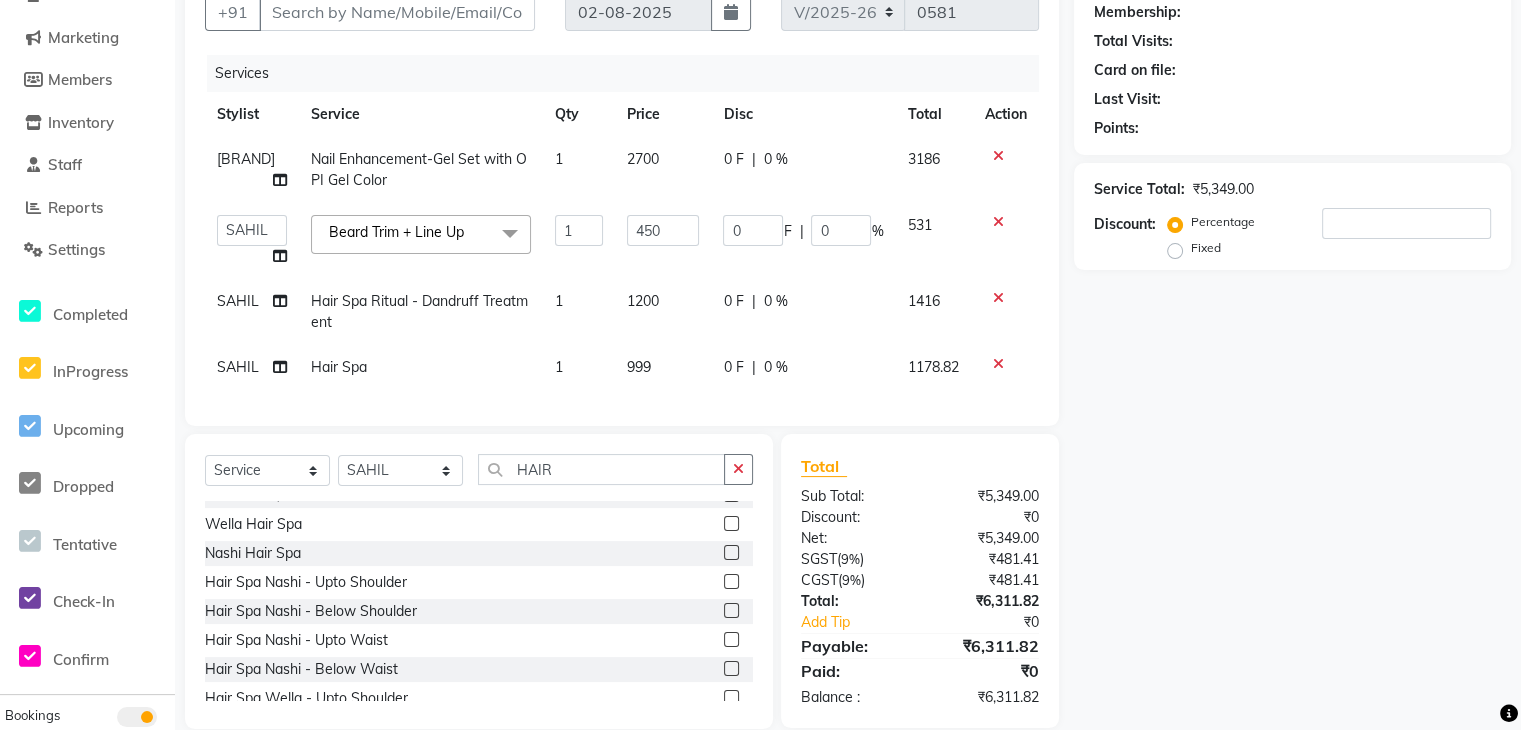 click 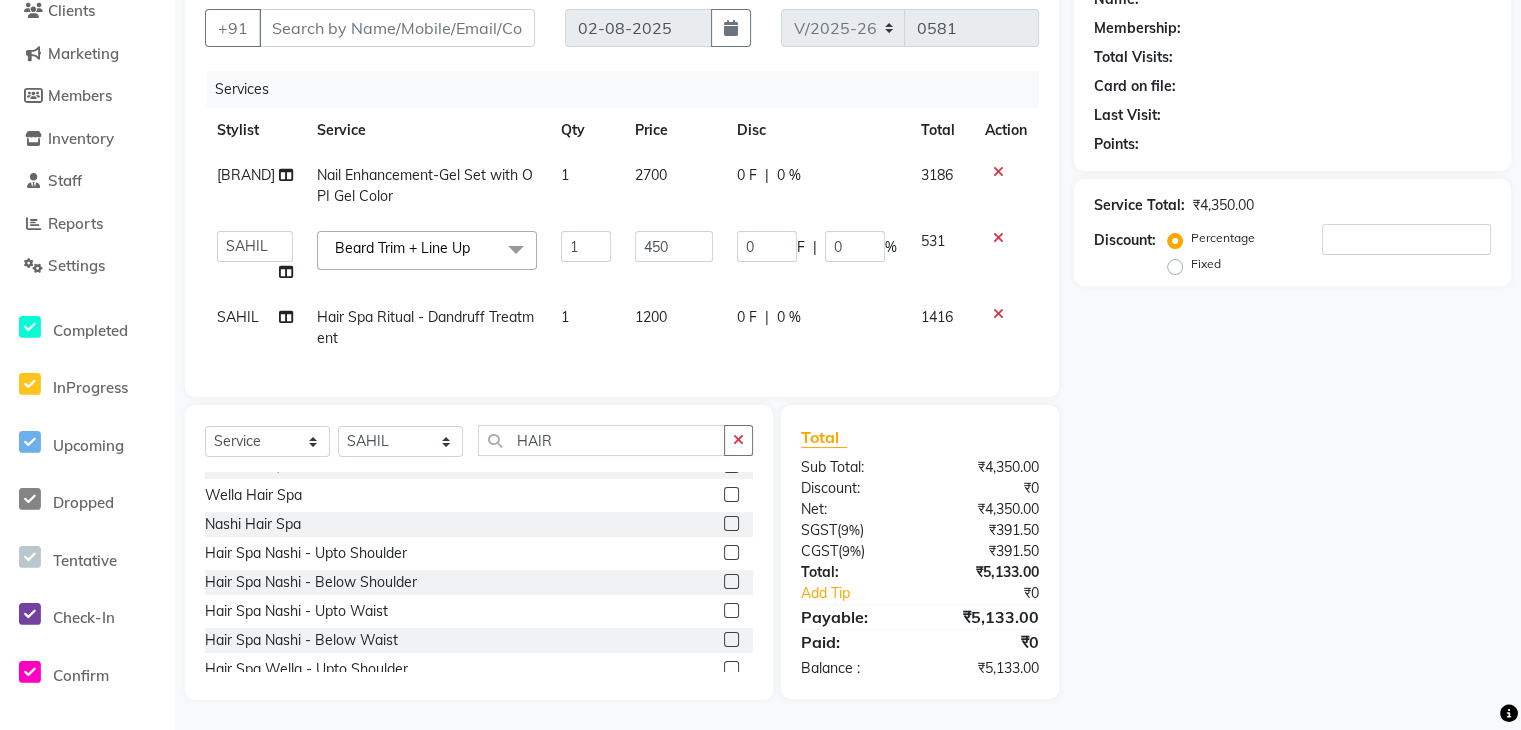 click on "1200" 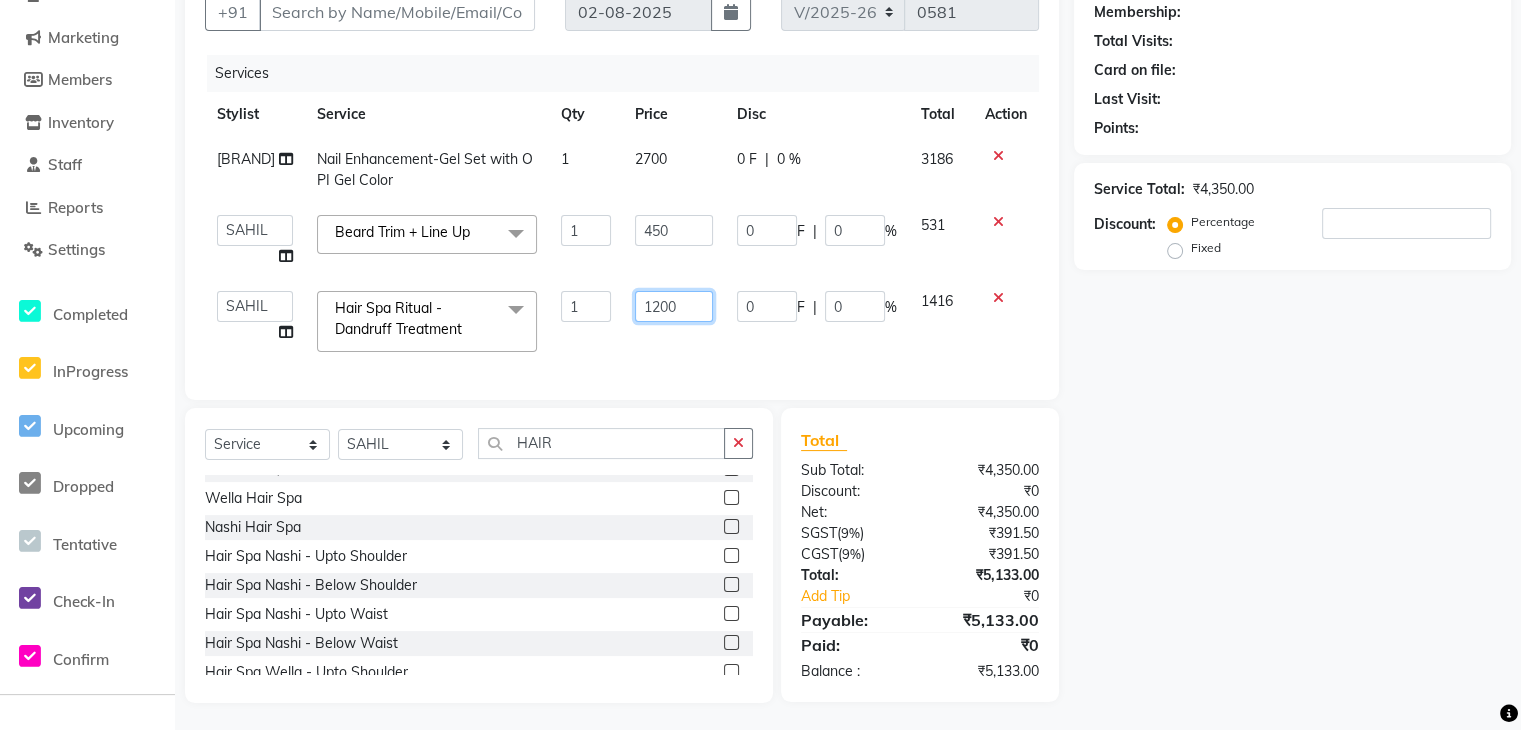 click on "1200" 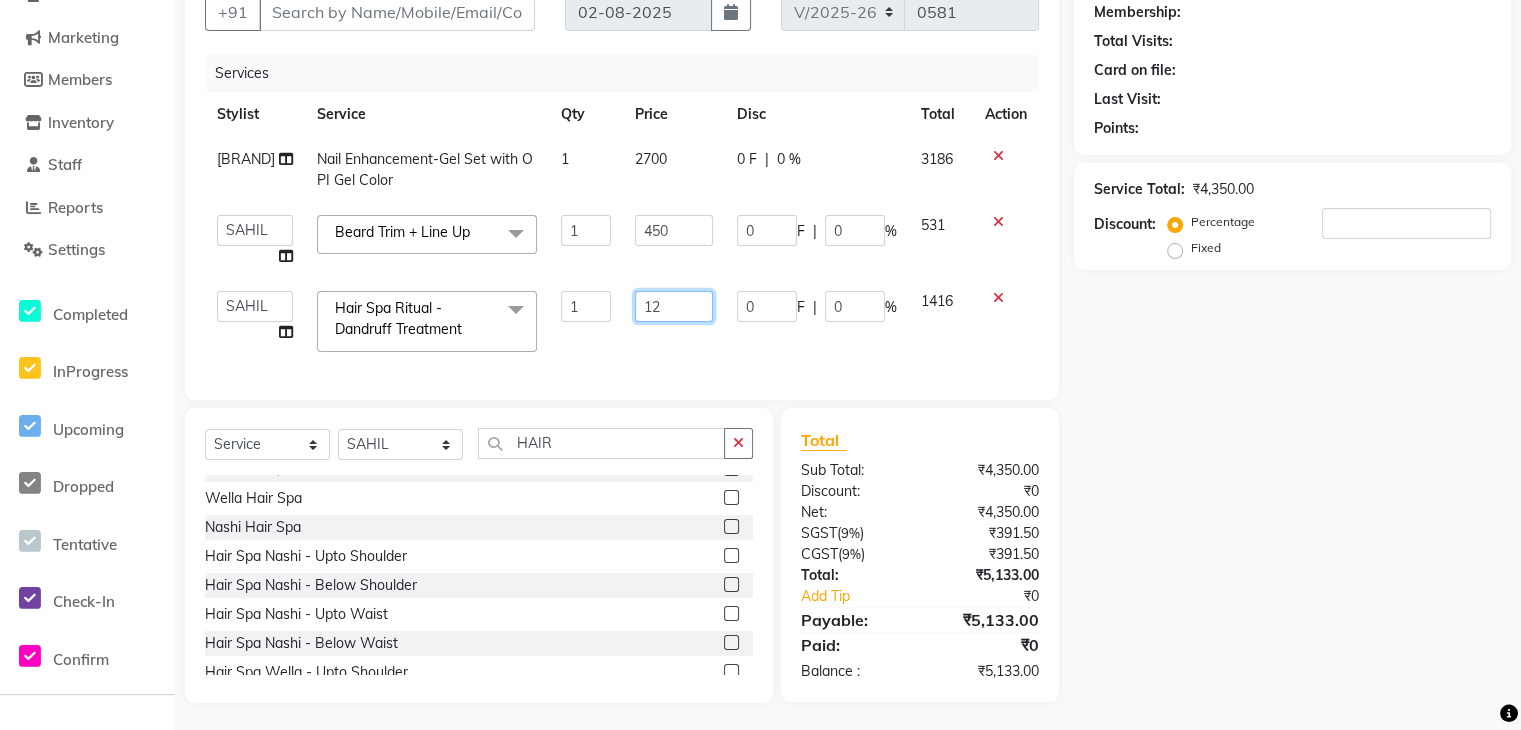 type on "1" 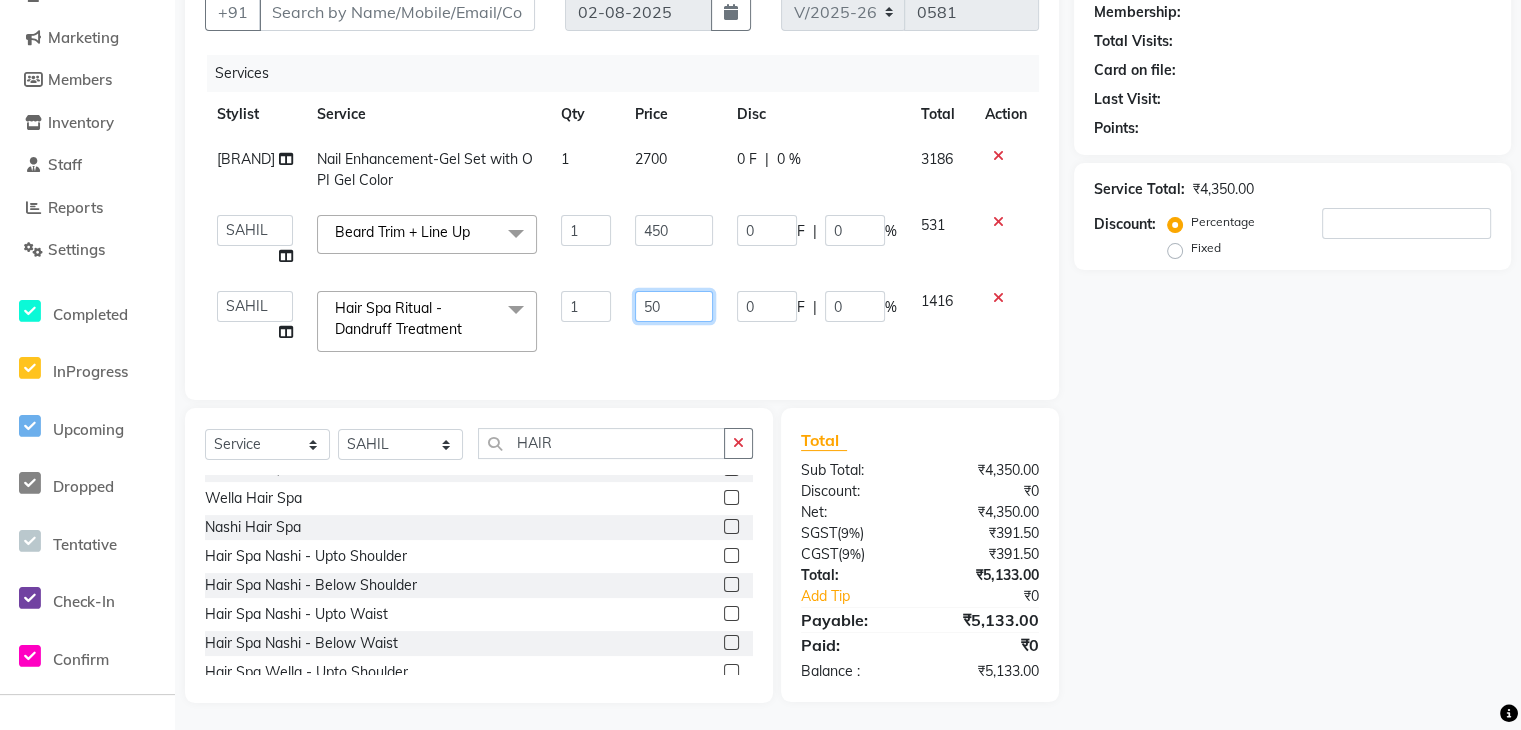type on "500" 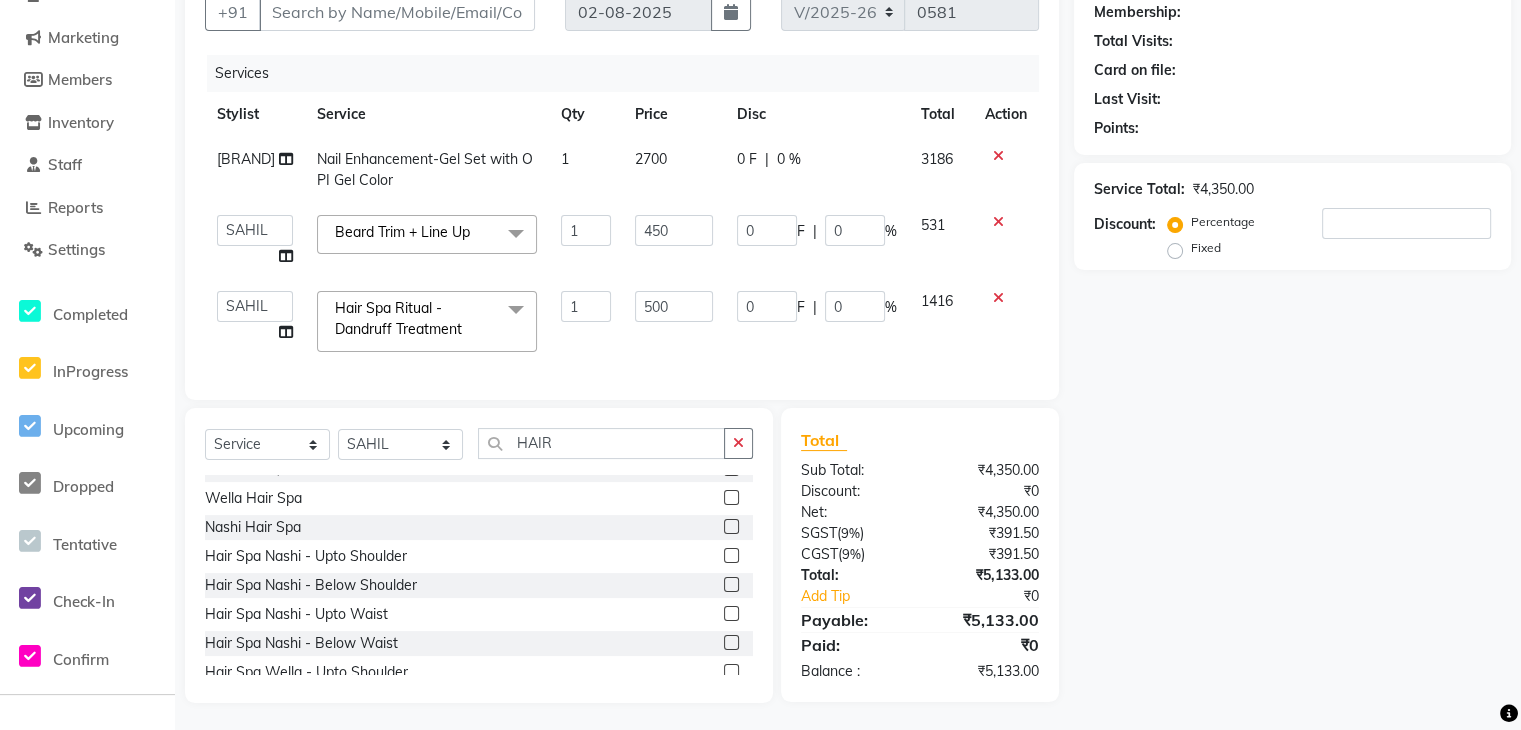 click on "Name: Membership: Total Visits: Card on file: Last Visit:  Points:  Service Total:  ₹4,350.00  Discount:  Percentage   Fixed" 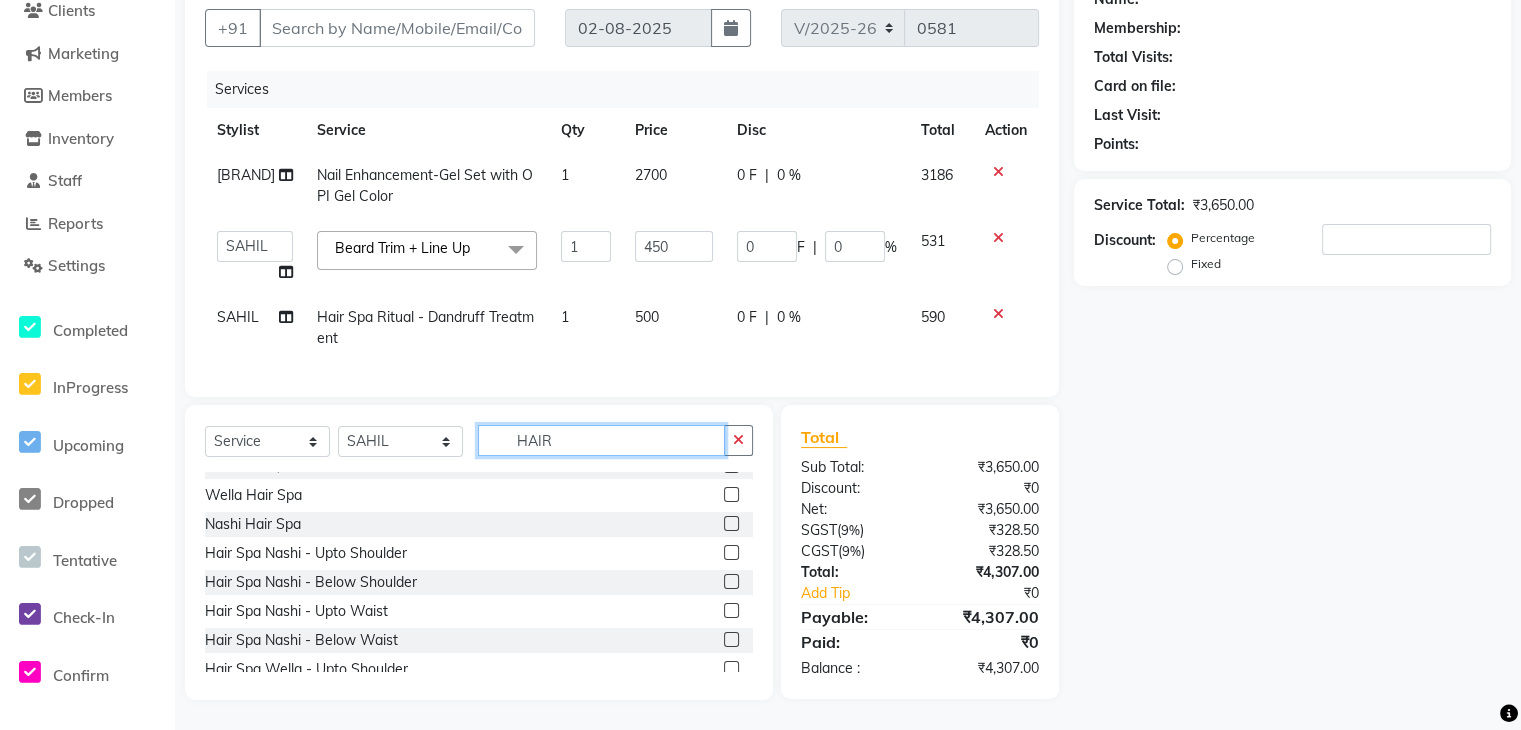 click on "HAIR" 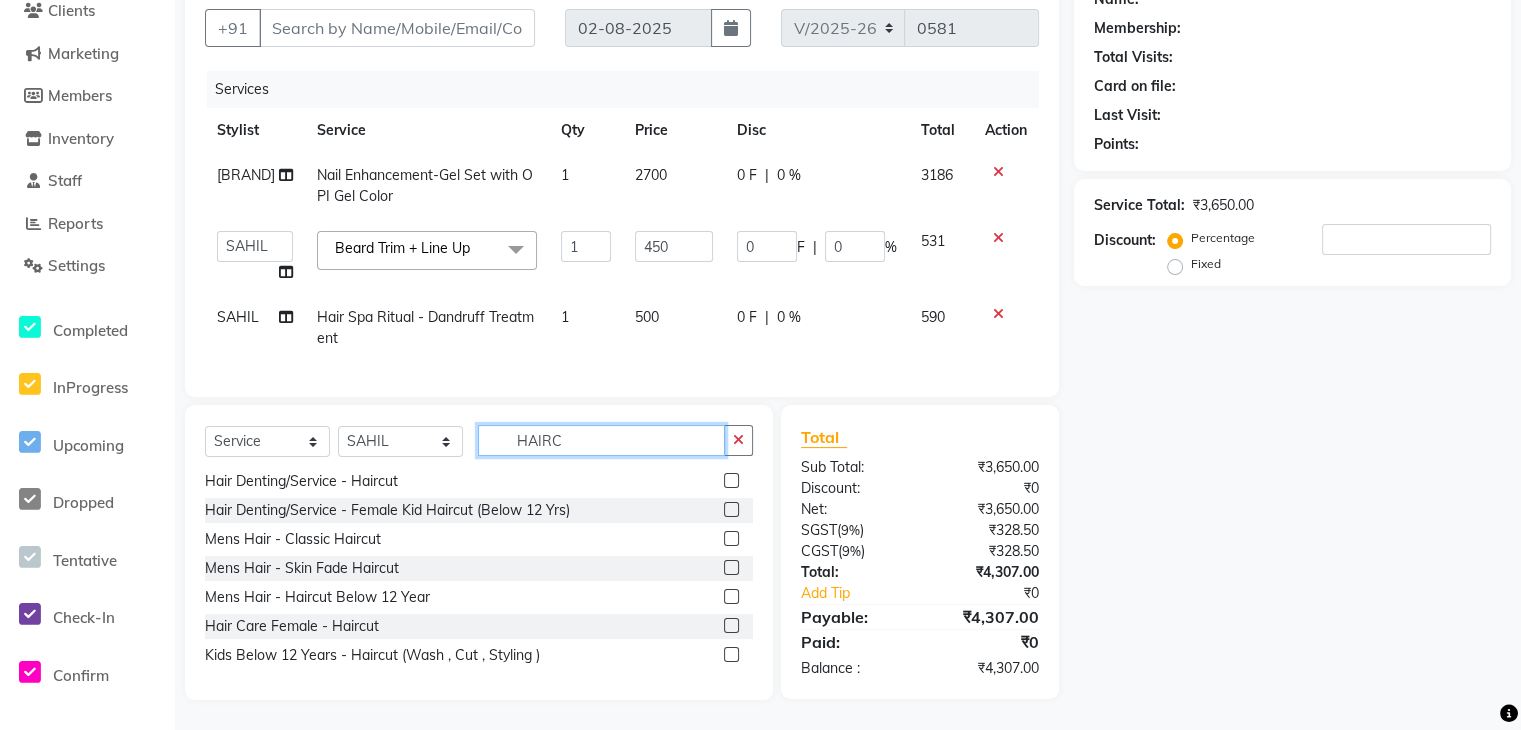scroll, scrollTop: 90, scrollLeft: 0, axis: vertical 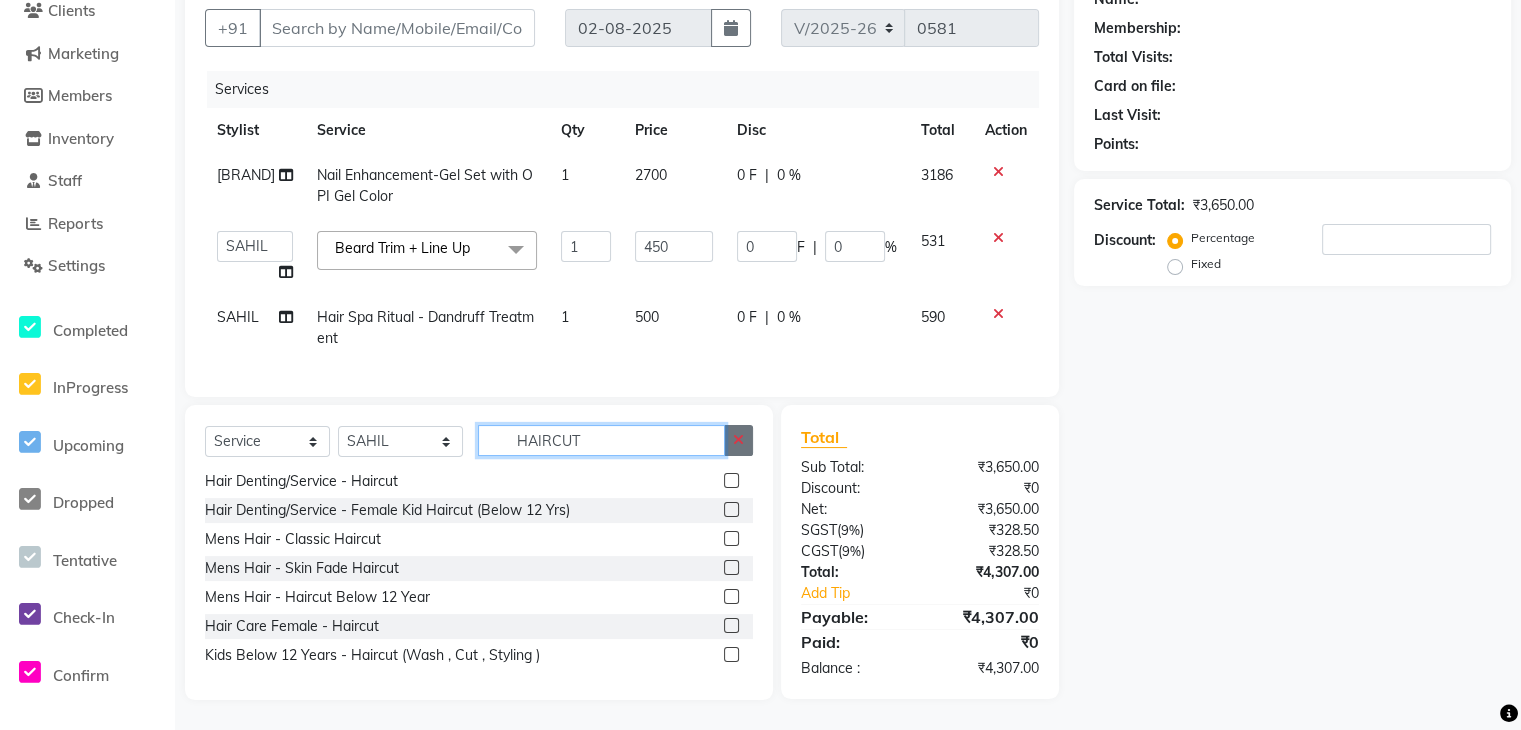type on "HAIRCUT" 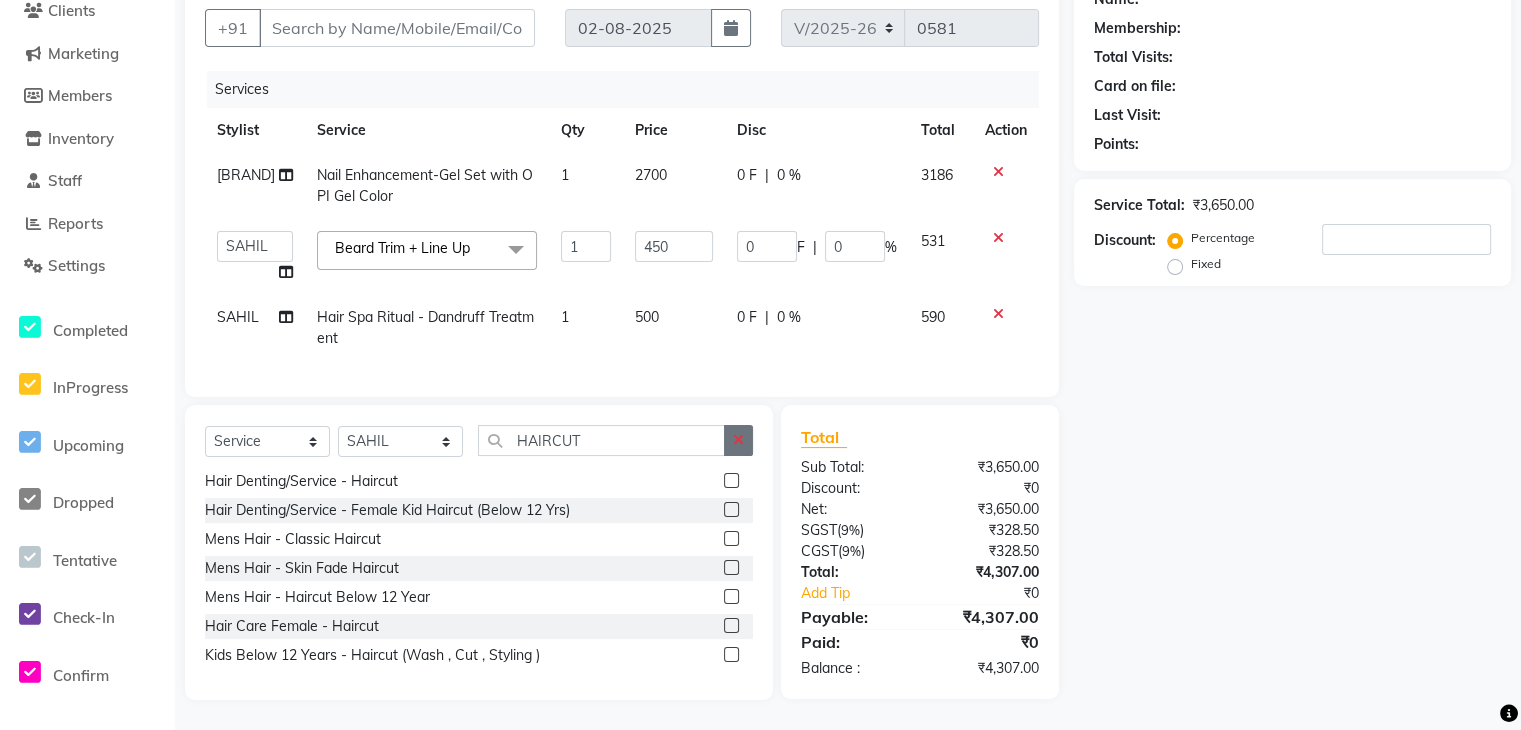 click 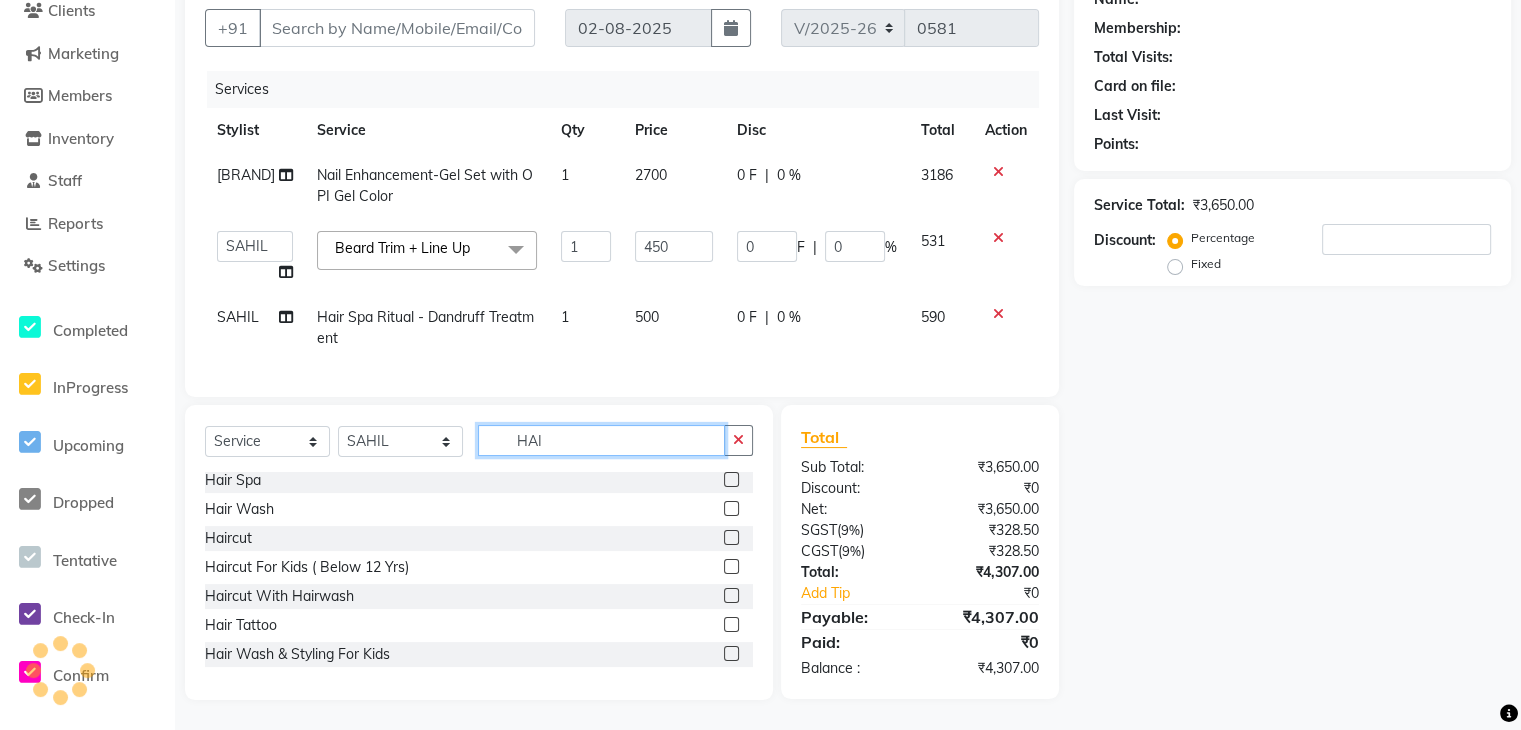 scroll, scrollTop: 0, scrollLeft: 0, axis: both 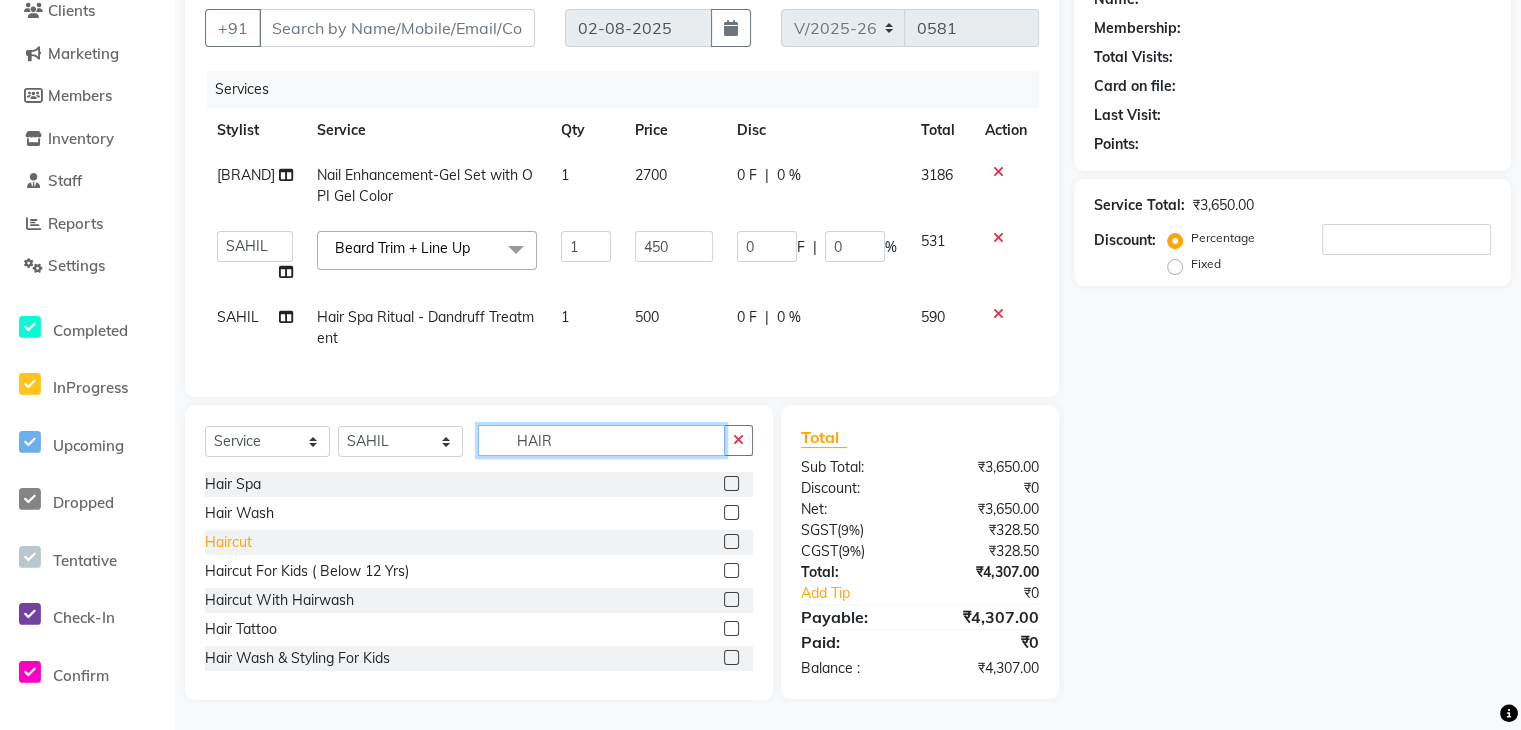 type on "HAIR" 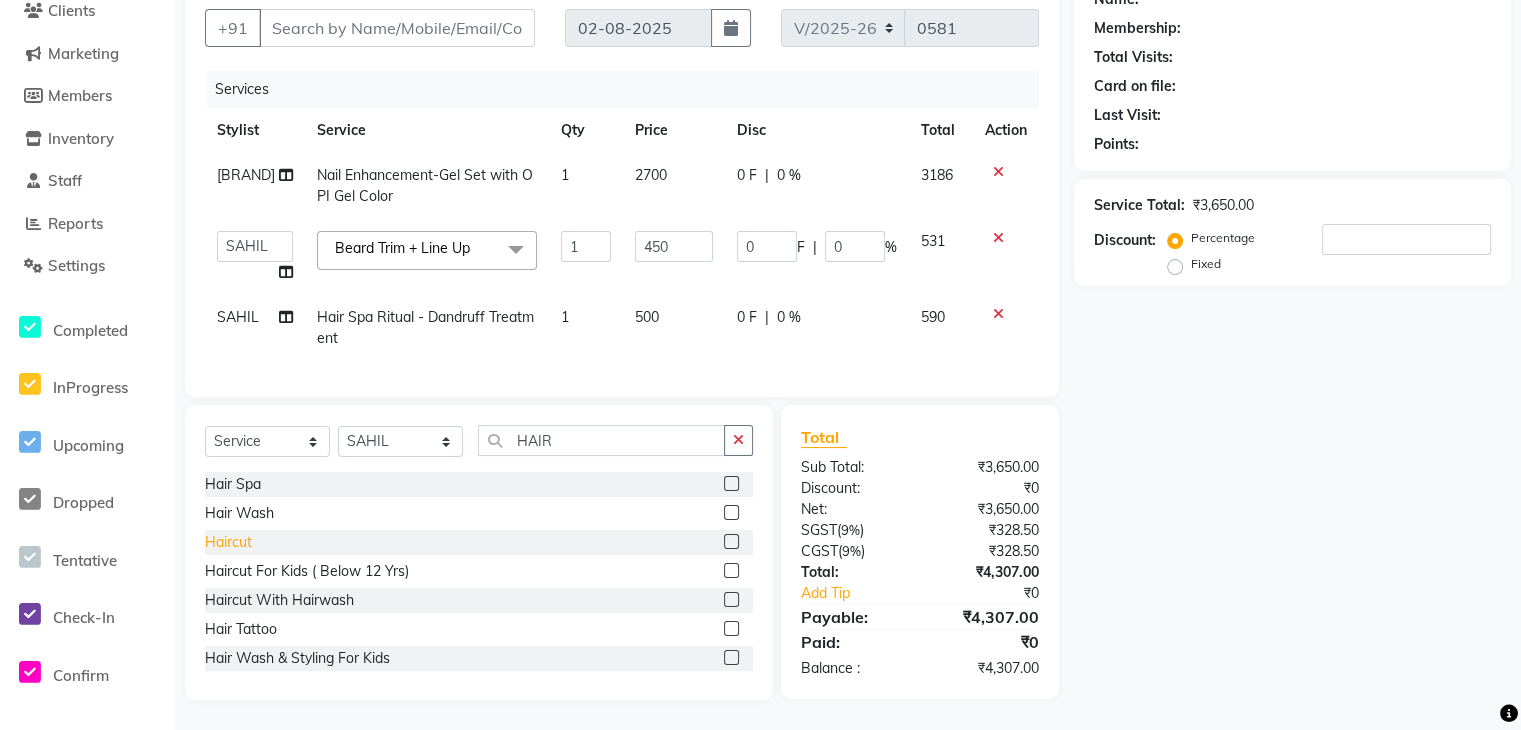 click on "Haircut" 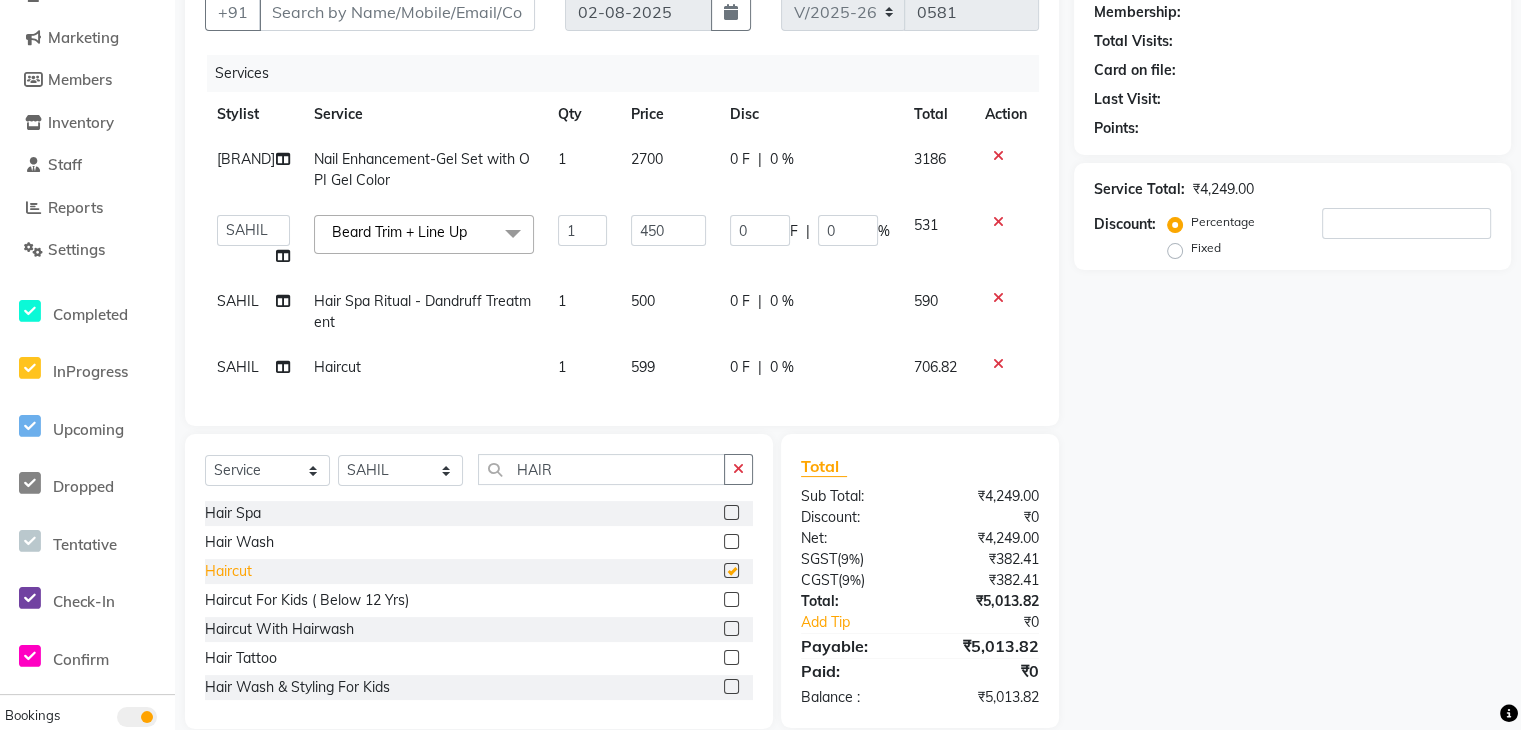 checkbox on "false" 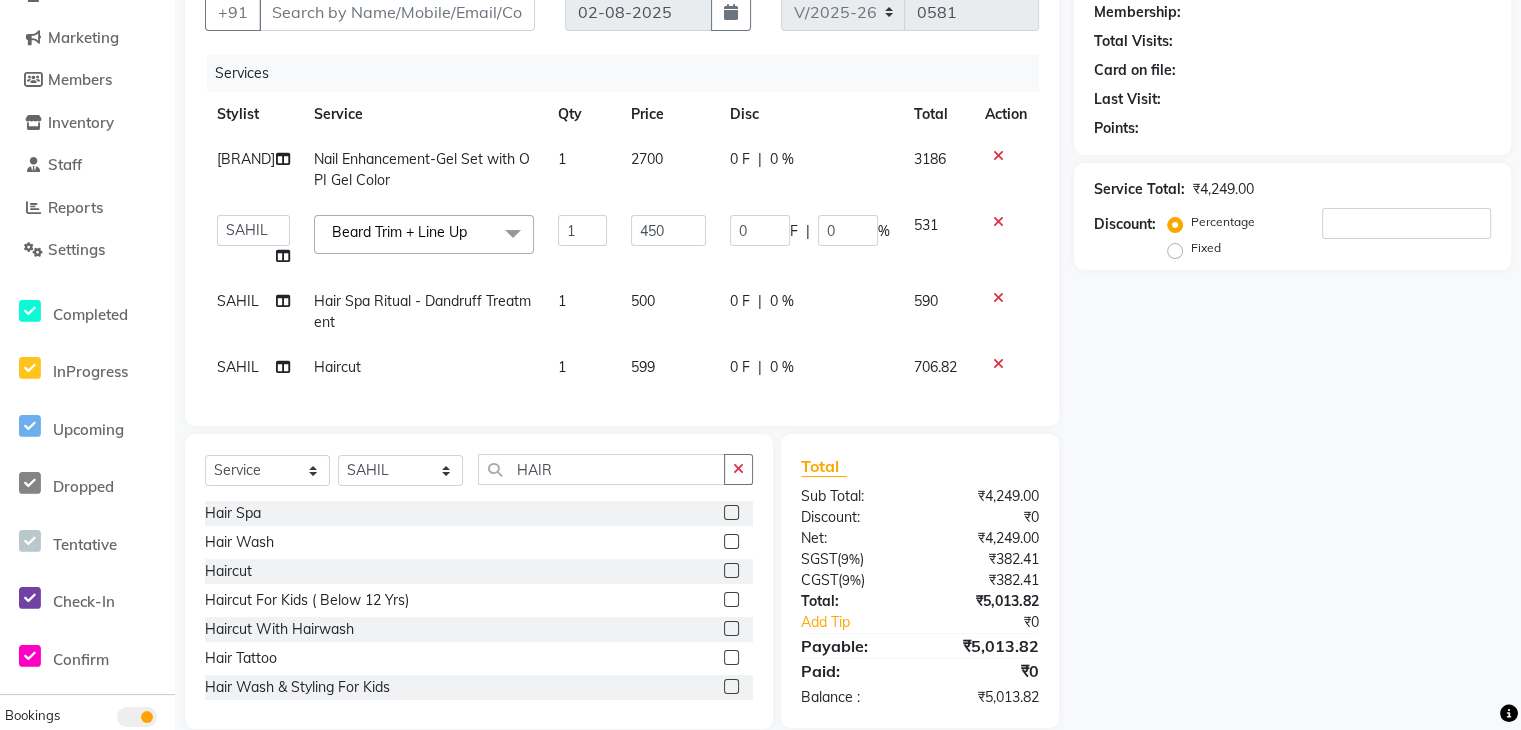 click on "Name: Membership: Total Visits: Card on file: Last Visit:  Points:  Service Total:  ₹4,249.00  Discount:  Percentage   Fixed" 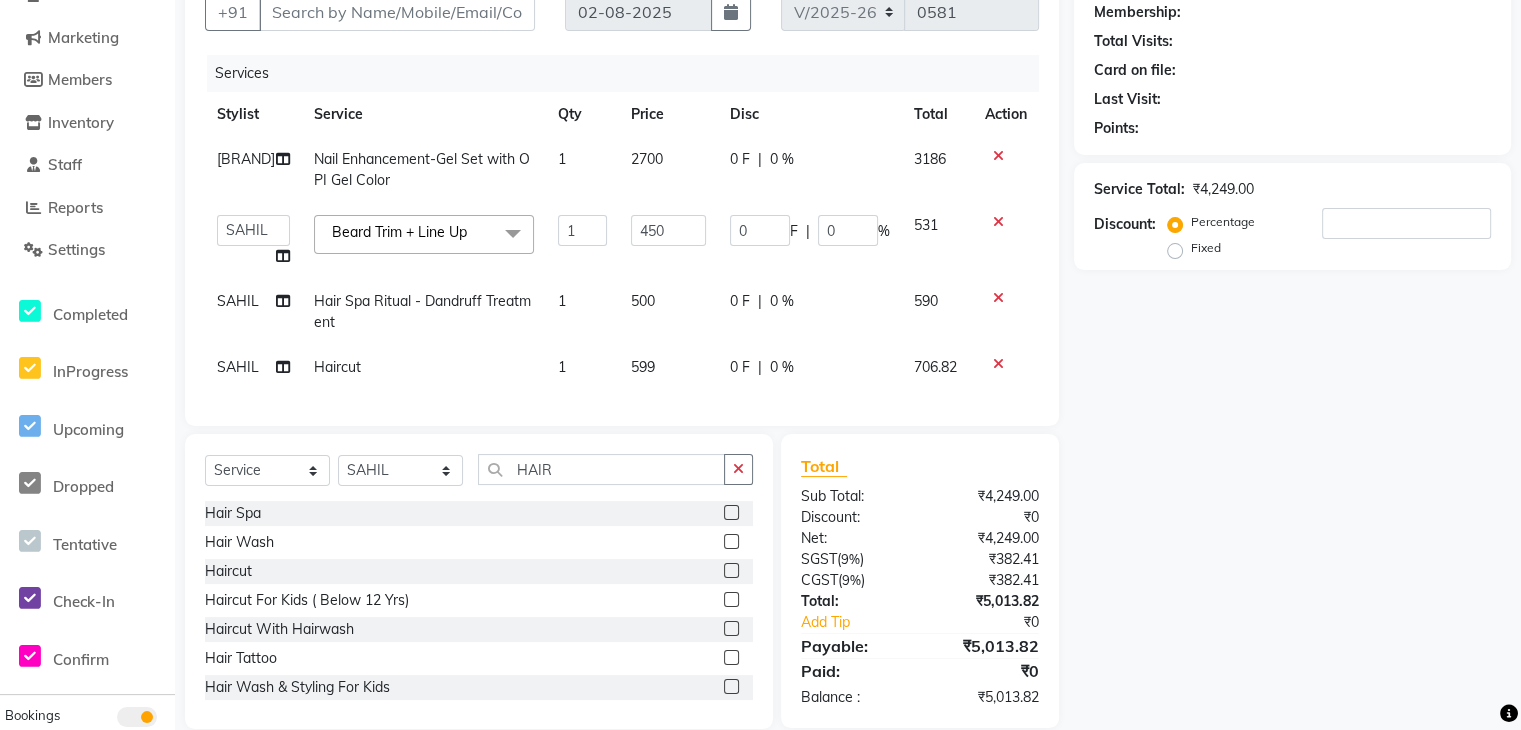 select on "79600" 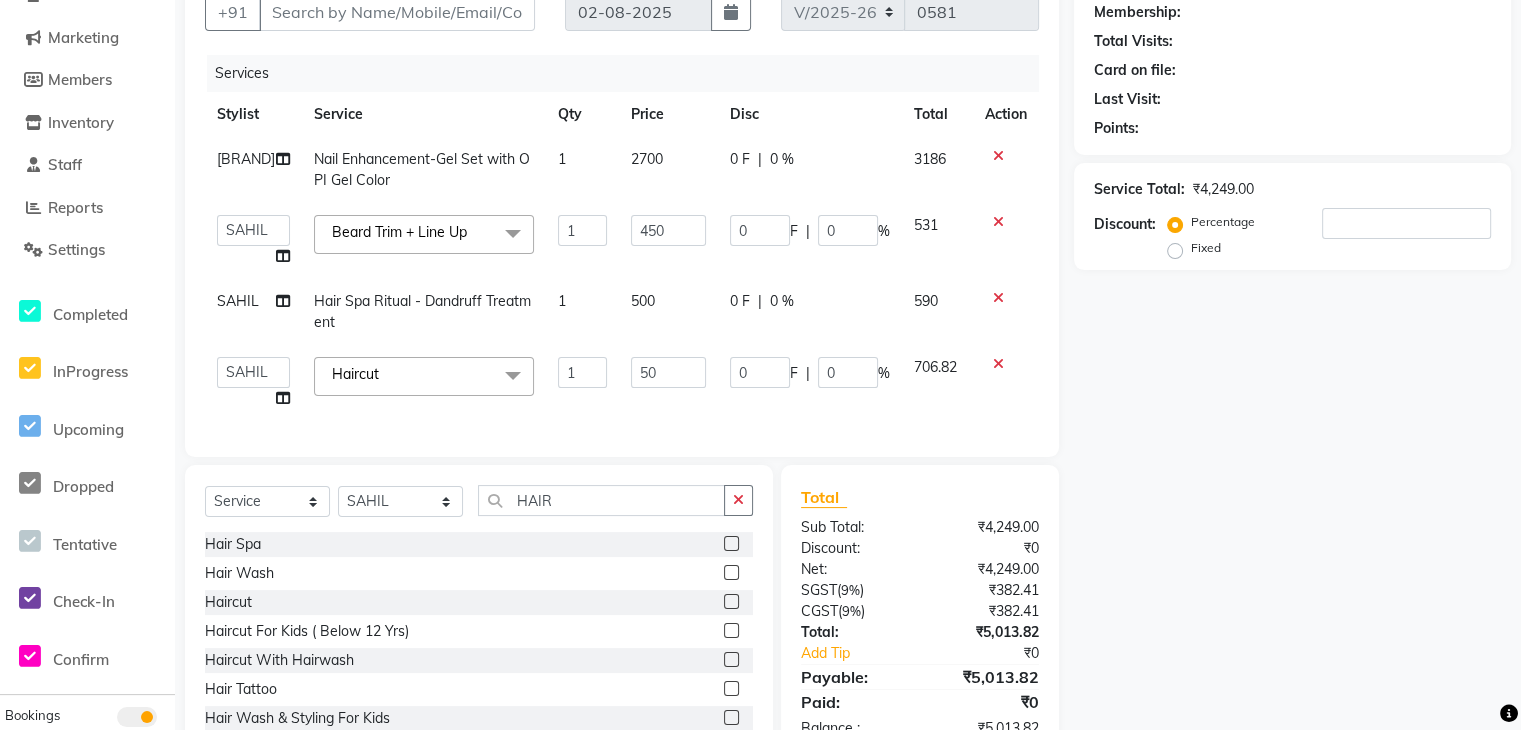 type on "500" 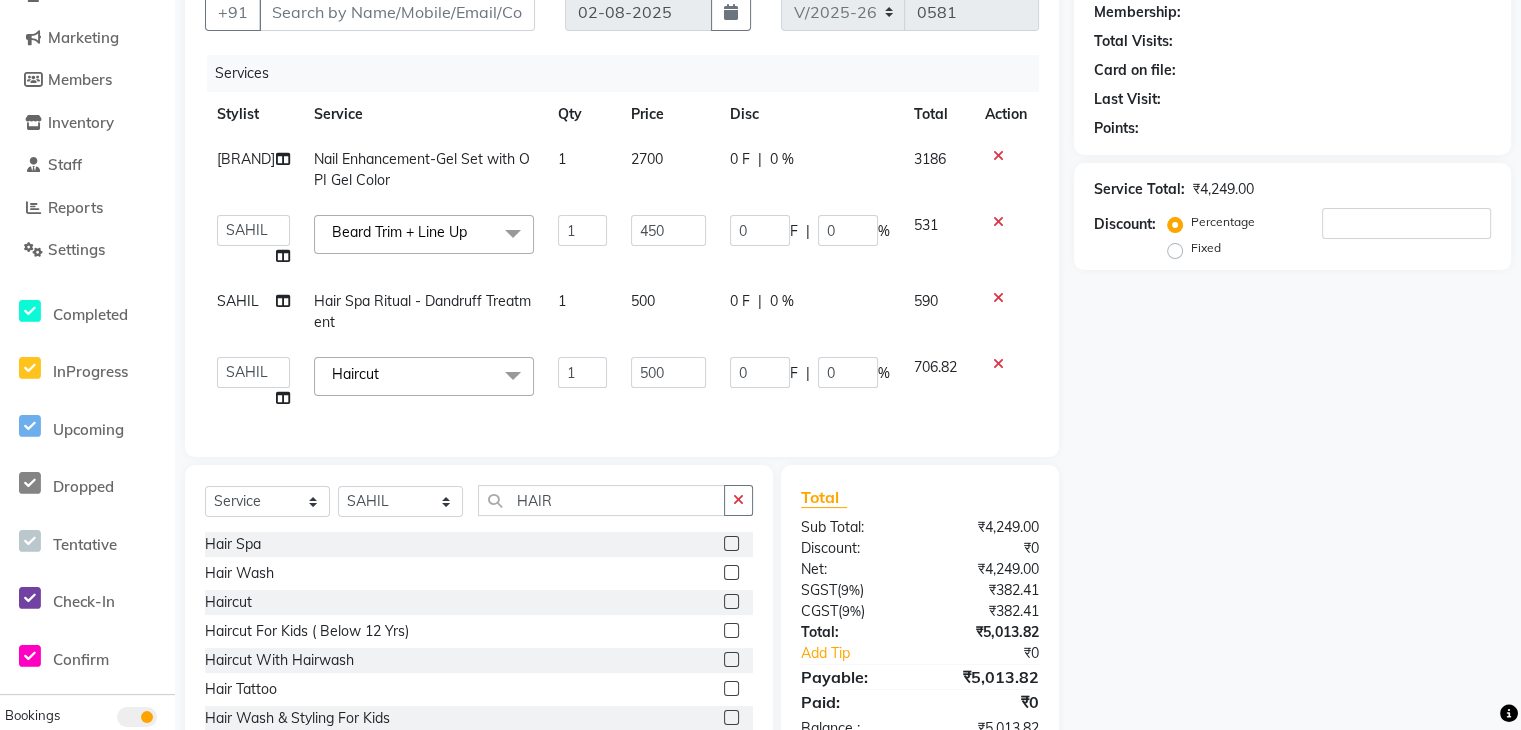 click on "Name: Membership: Total Visits: Card on file: Last Visit:  Points:  Service Total:  ₹4,249.00  Discount:  Percentage   Fixed" 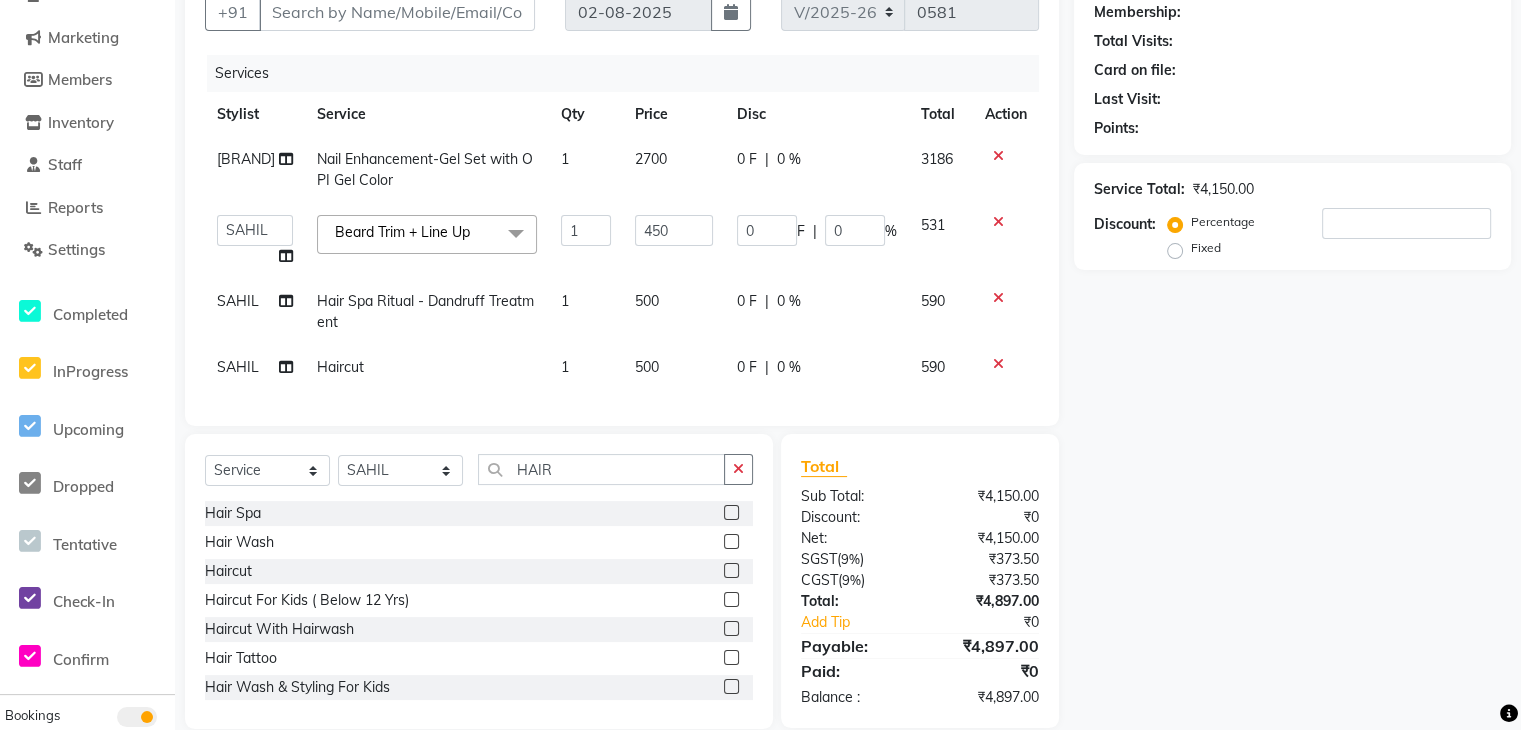 click on "Name: Membership: Total Visits: Card on file: Last Visit:  Points:  Service Total:  ₹4,150.00  Discount:  Percentage   Fixed" 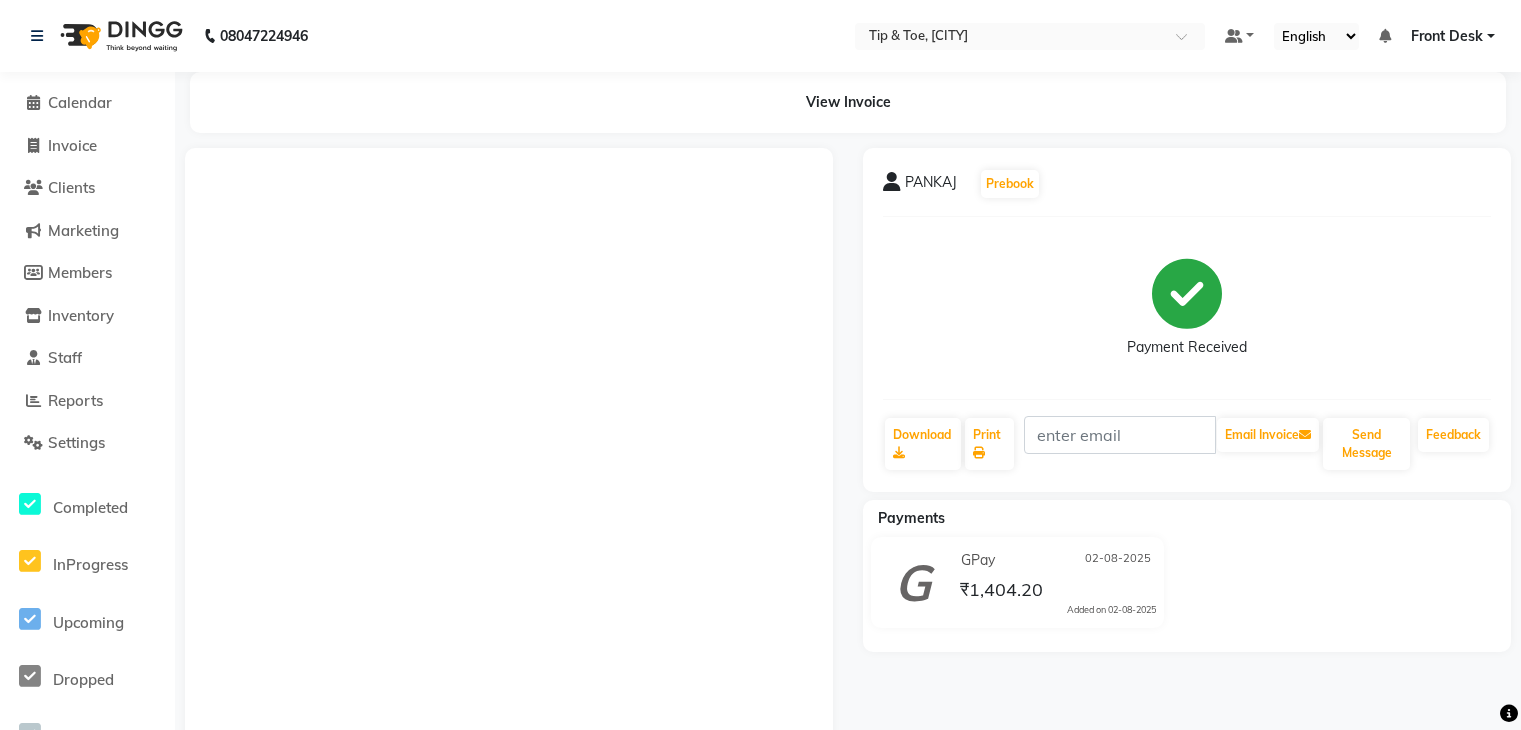 scroll, scrollTop: 0, scrollLeft: 0, axis: both 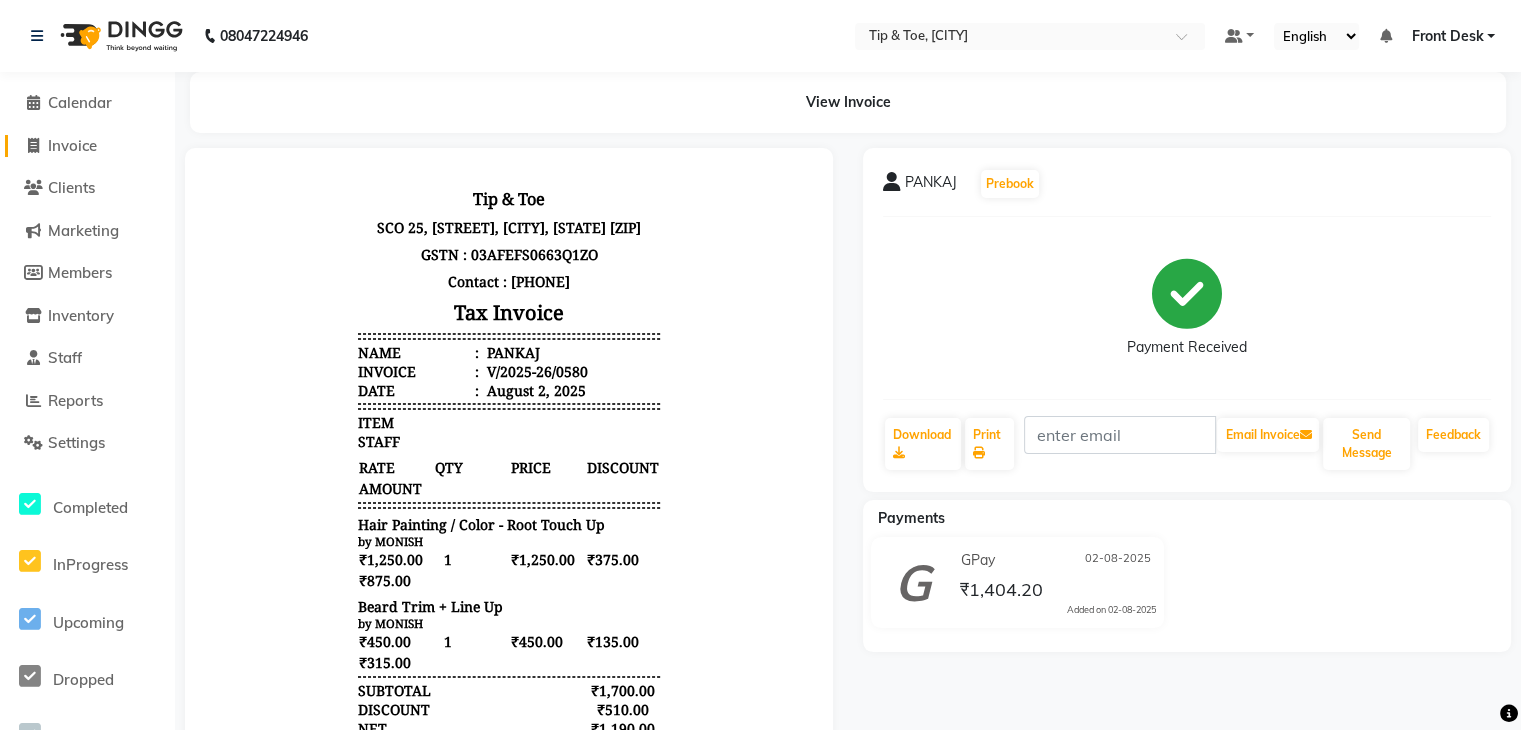 click on "Invoice" 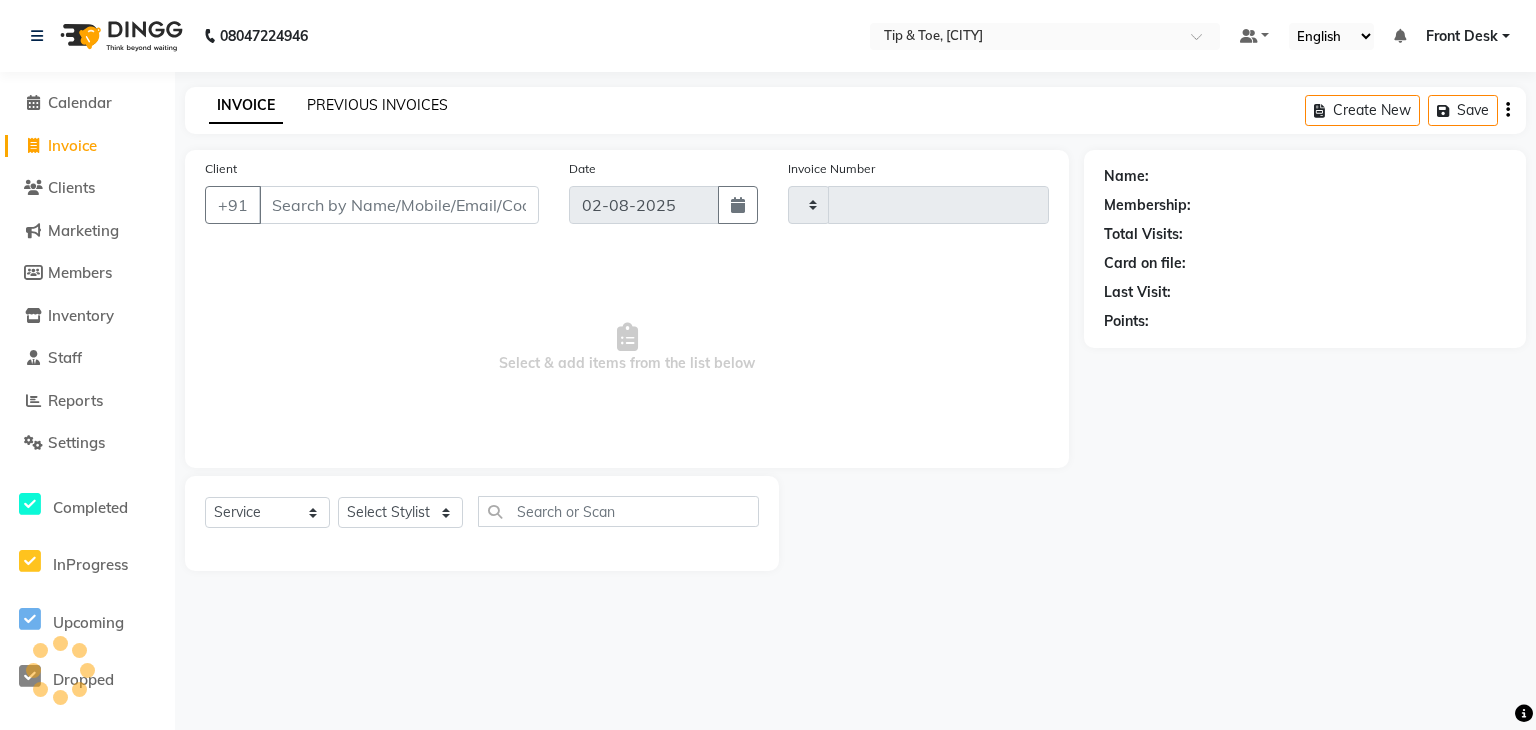 type on "0581" 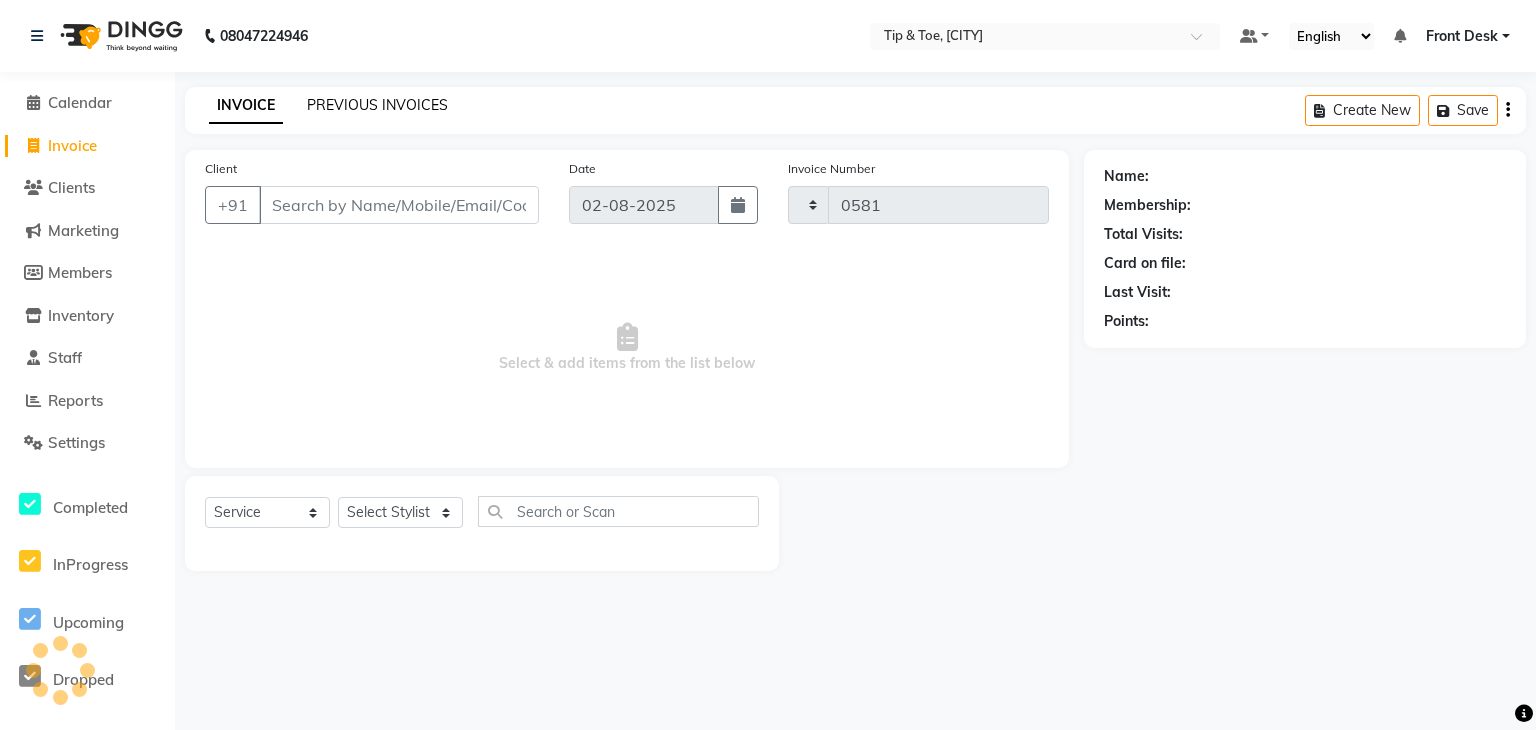 select on "5835" 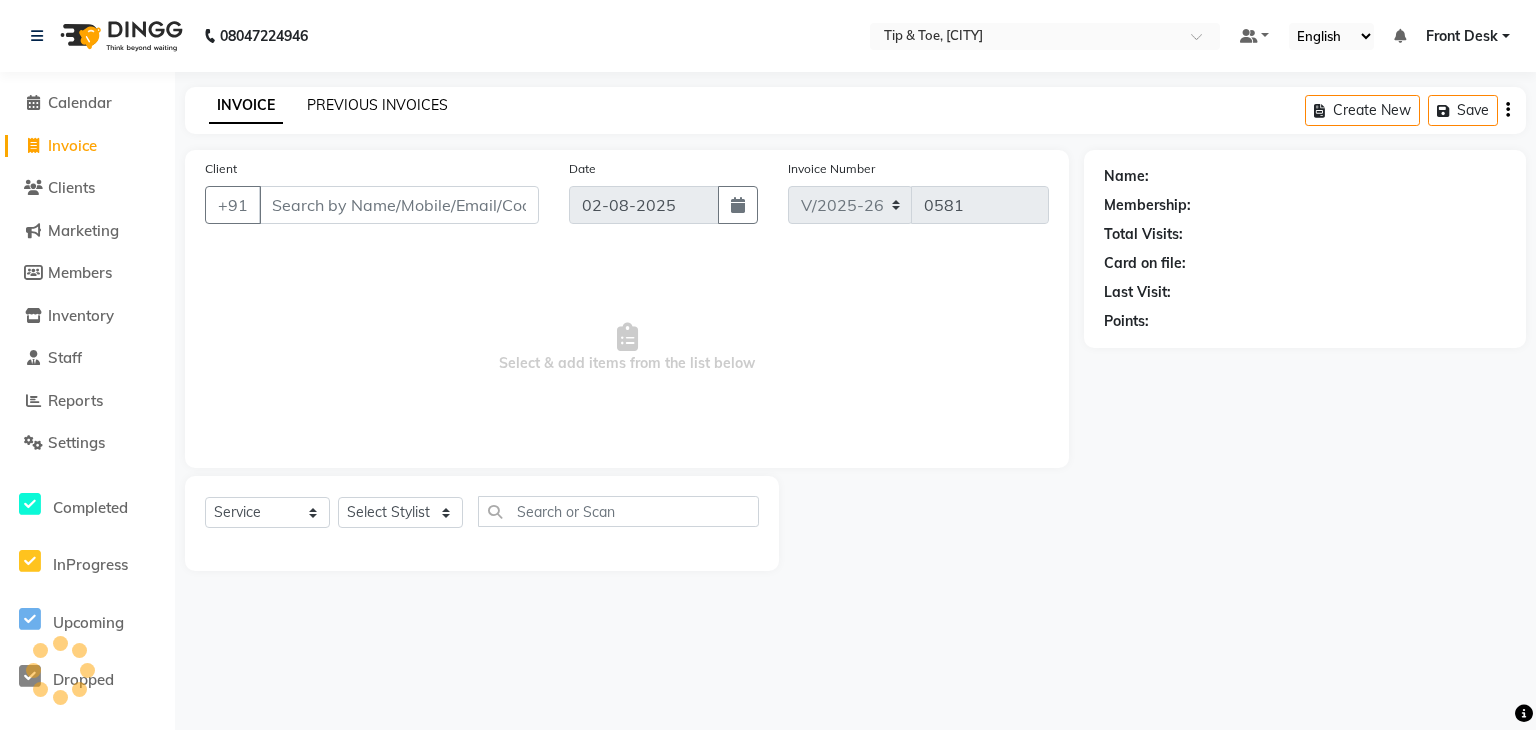 click on "PREVIOUS INVOICES" 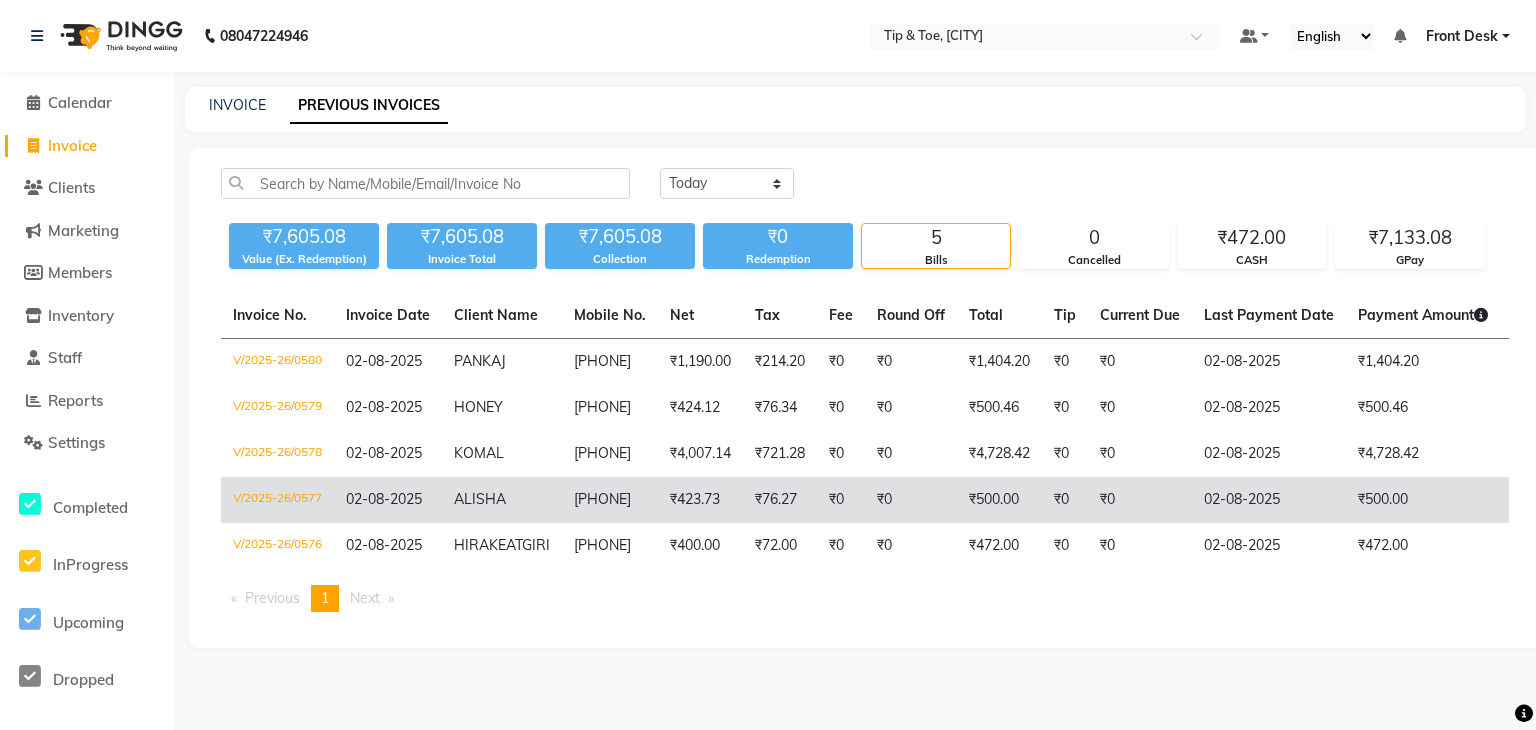 drag, startPoint x: 452, startPoint y: 503, endPoint x: 667, endPoint y: 520, distance: 215.67105 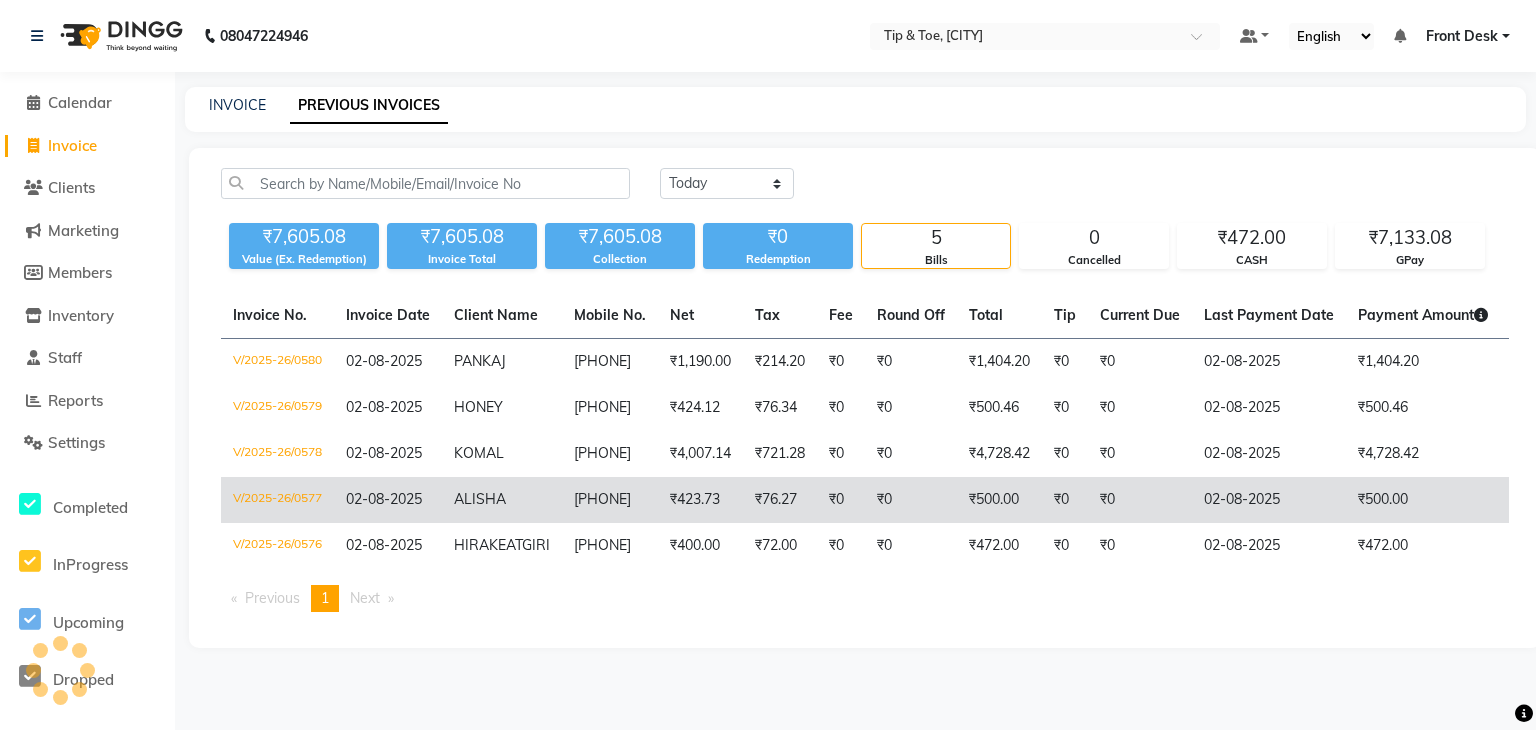 copy on "ALISHA   9779977246" 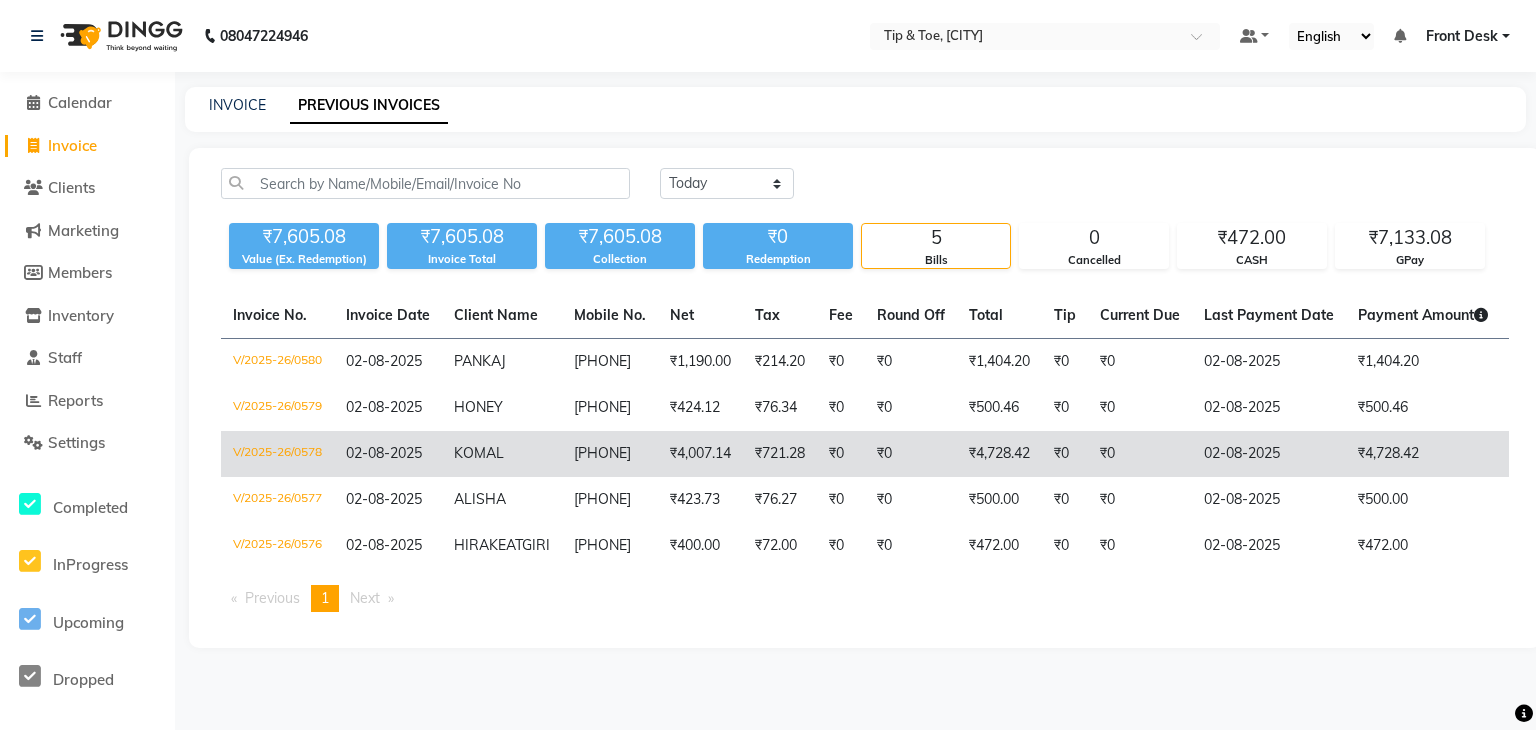 drag, startPoint x: 456, startPoint y: 457, endPoint x: 662, endPoint y: 473, distance: 206.62042 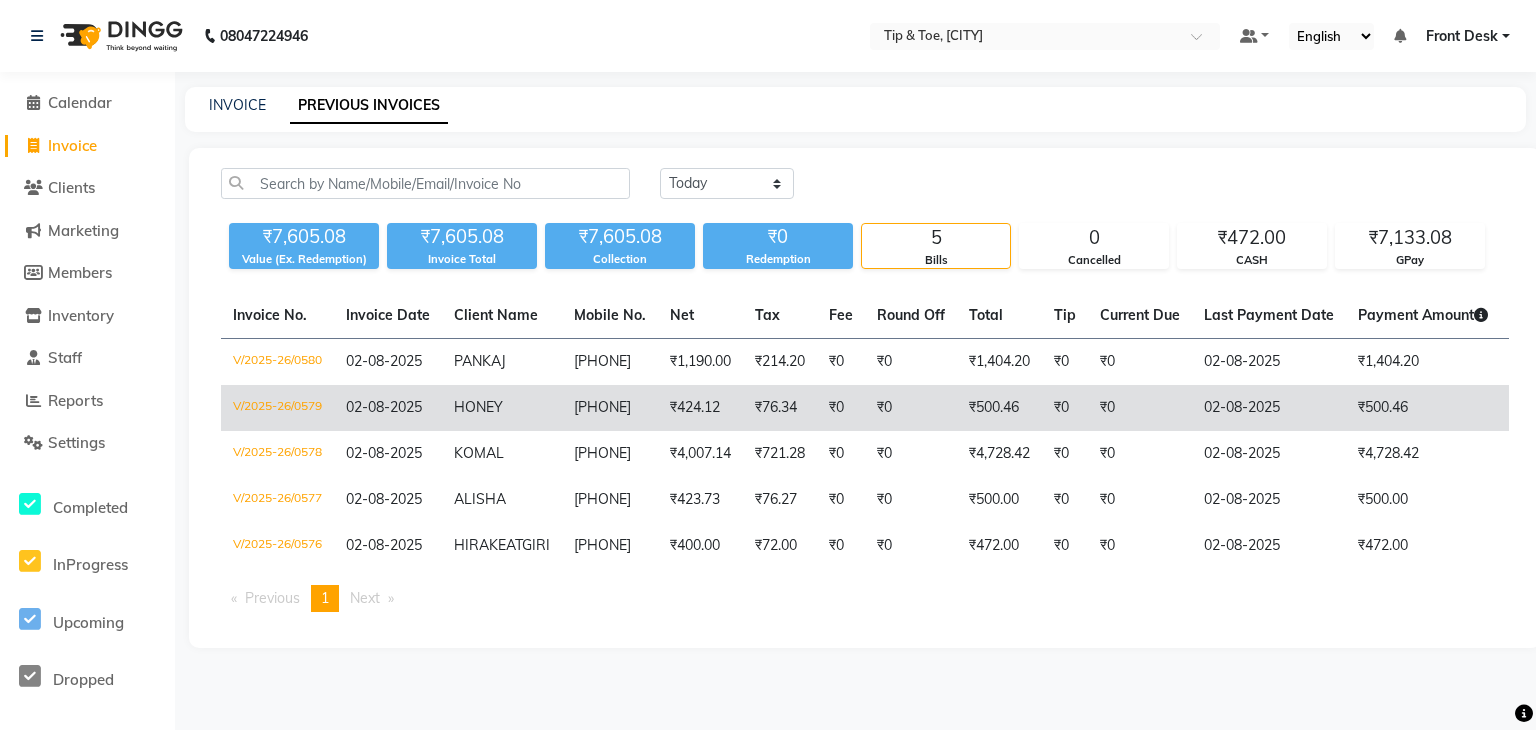 click on "HONEY" 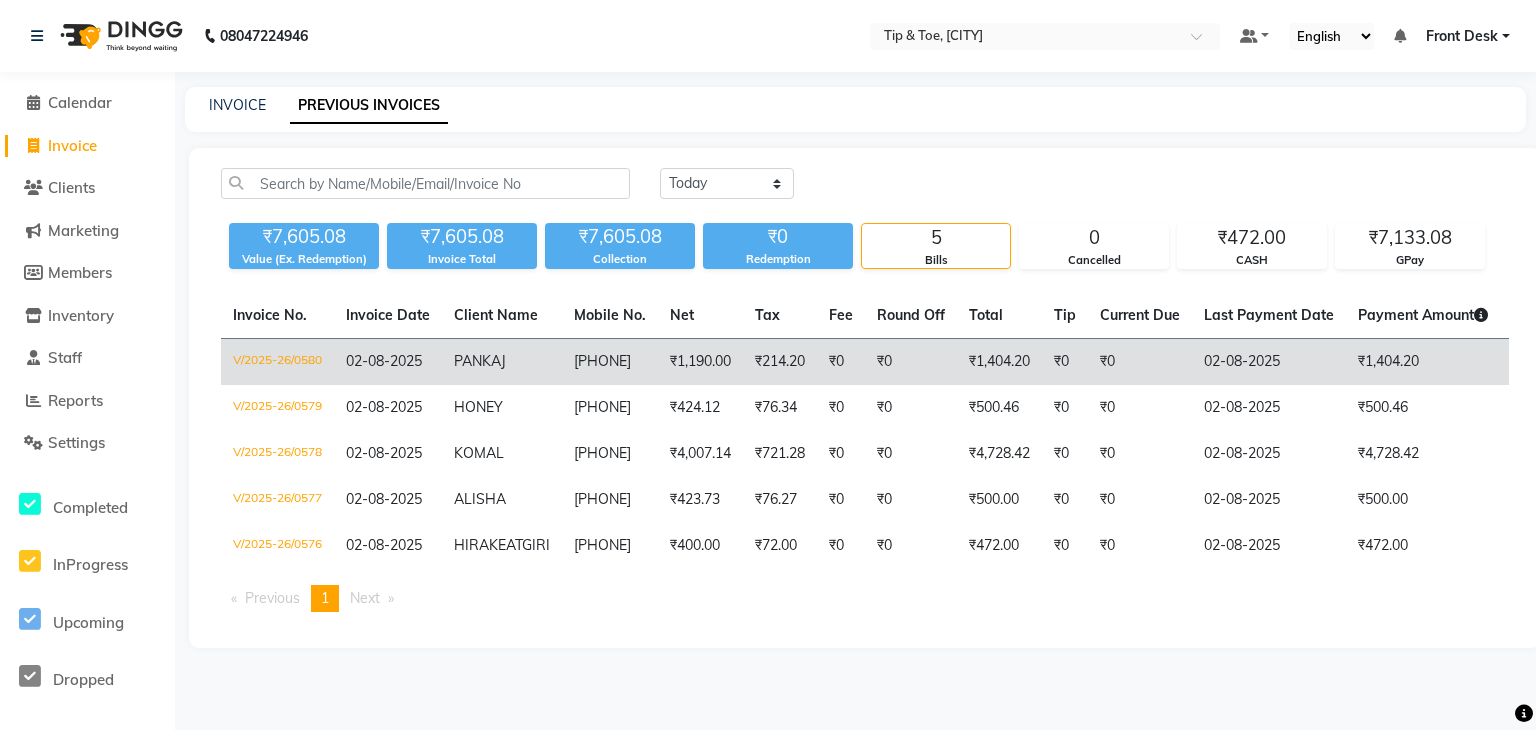 click on "PANKAJ" 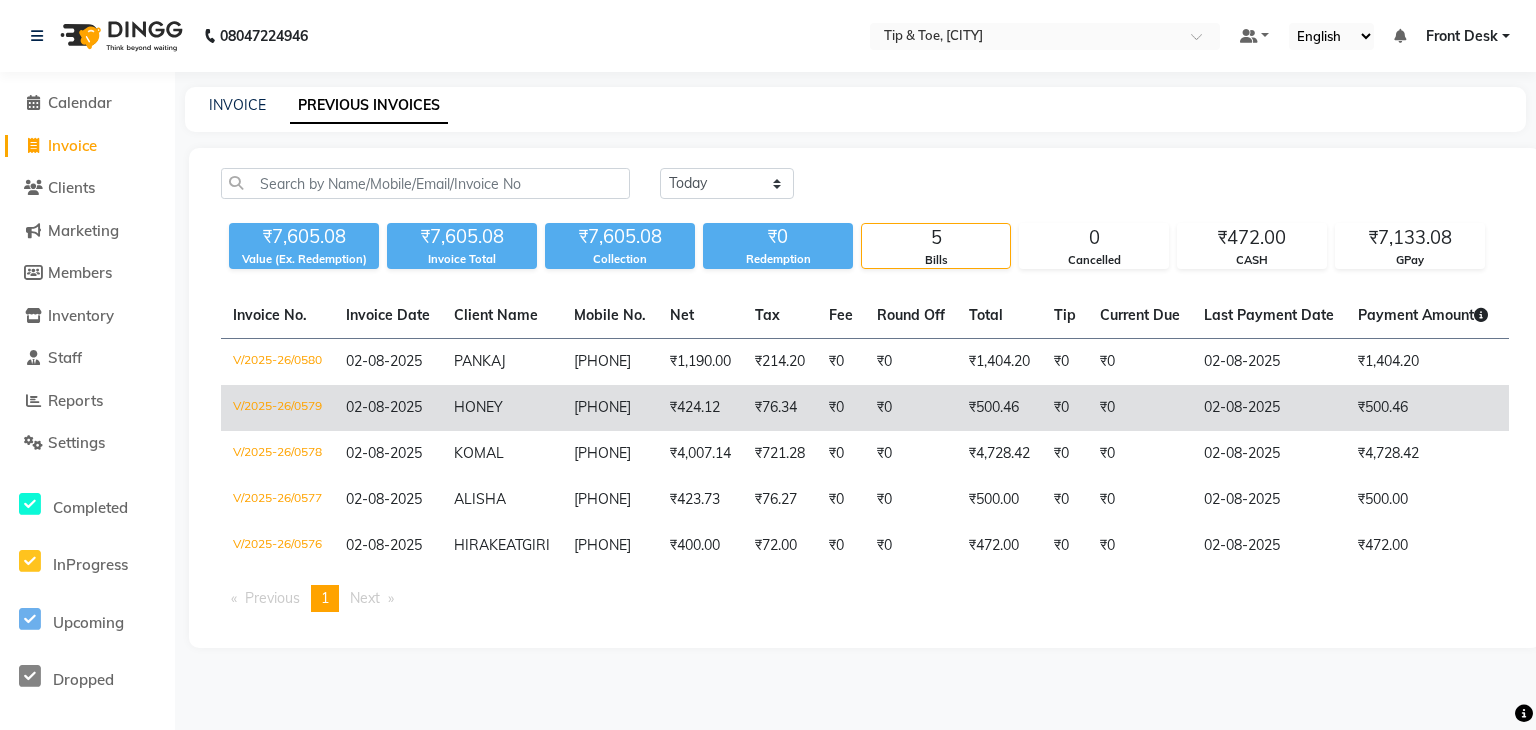 click on "HONEY" 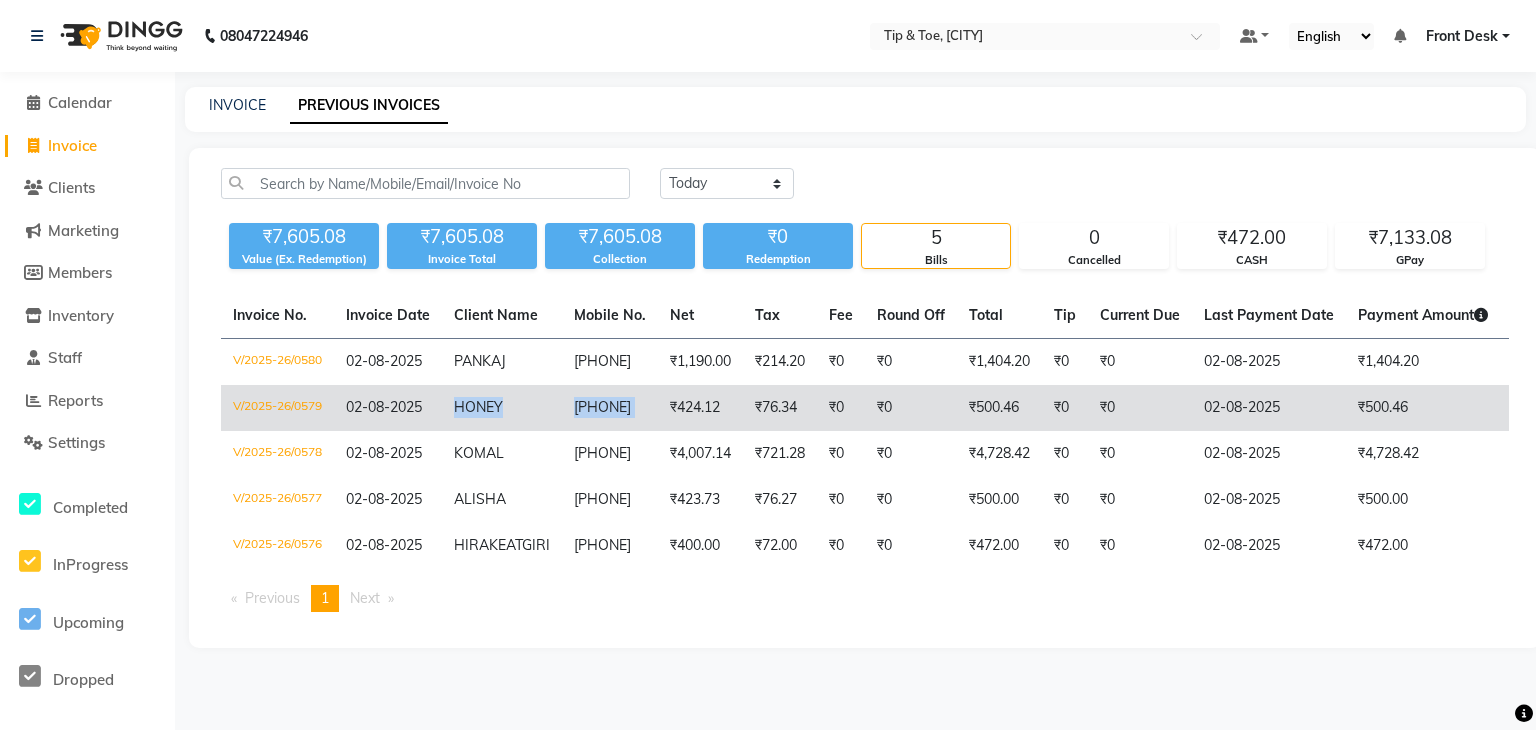 drag, startPoint x: 438, startPoint y: 406, endPoint x: 670, endPoint y: 427, distance: 232.94849 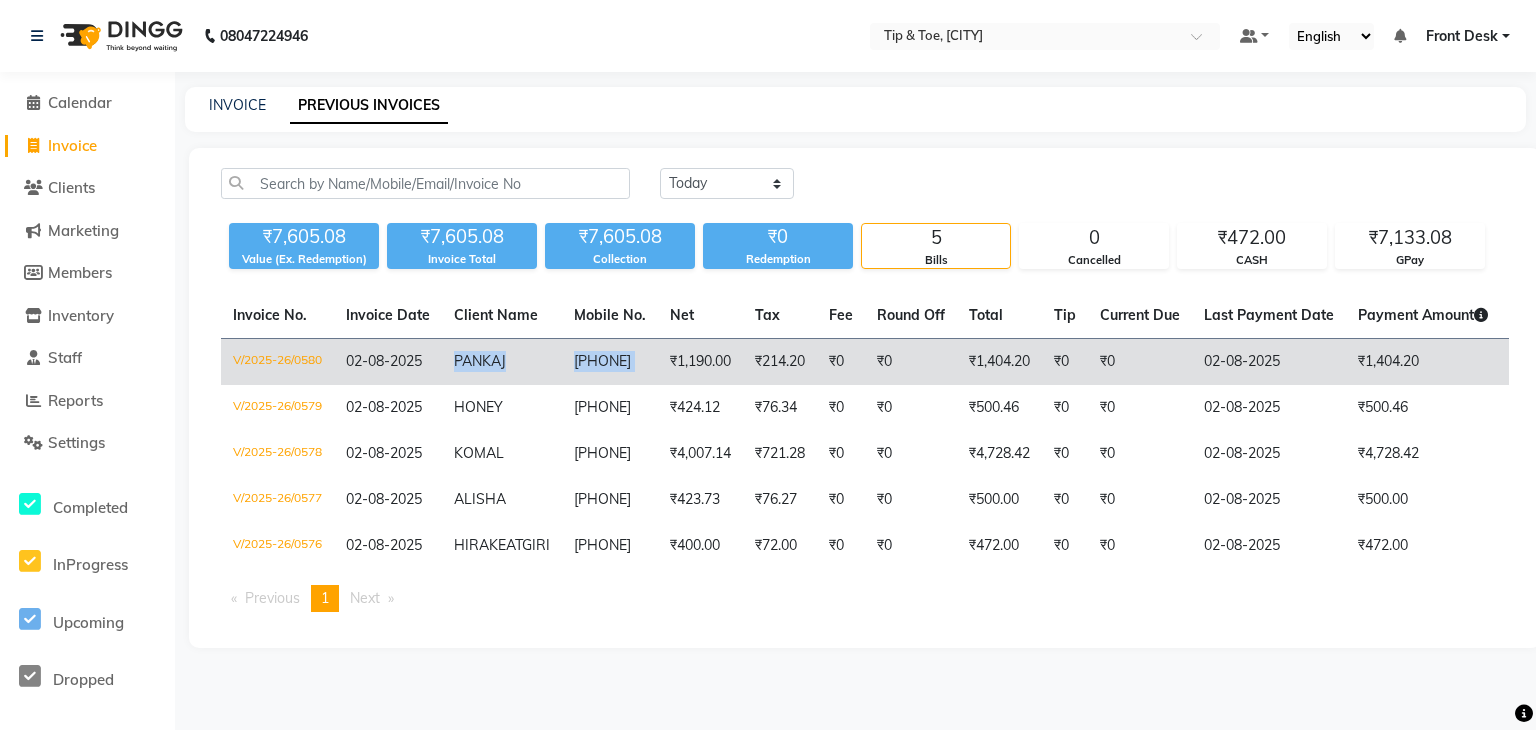 drag, startPoint x: 456, startPoint y: 361, endPoint x: 676, endPoint y: 382, distance: 221 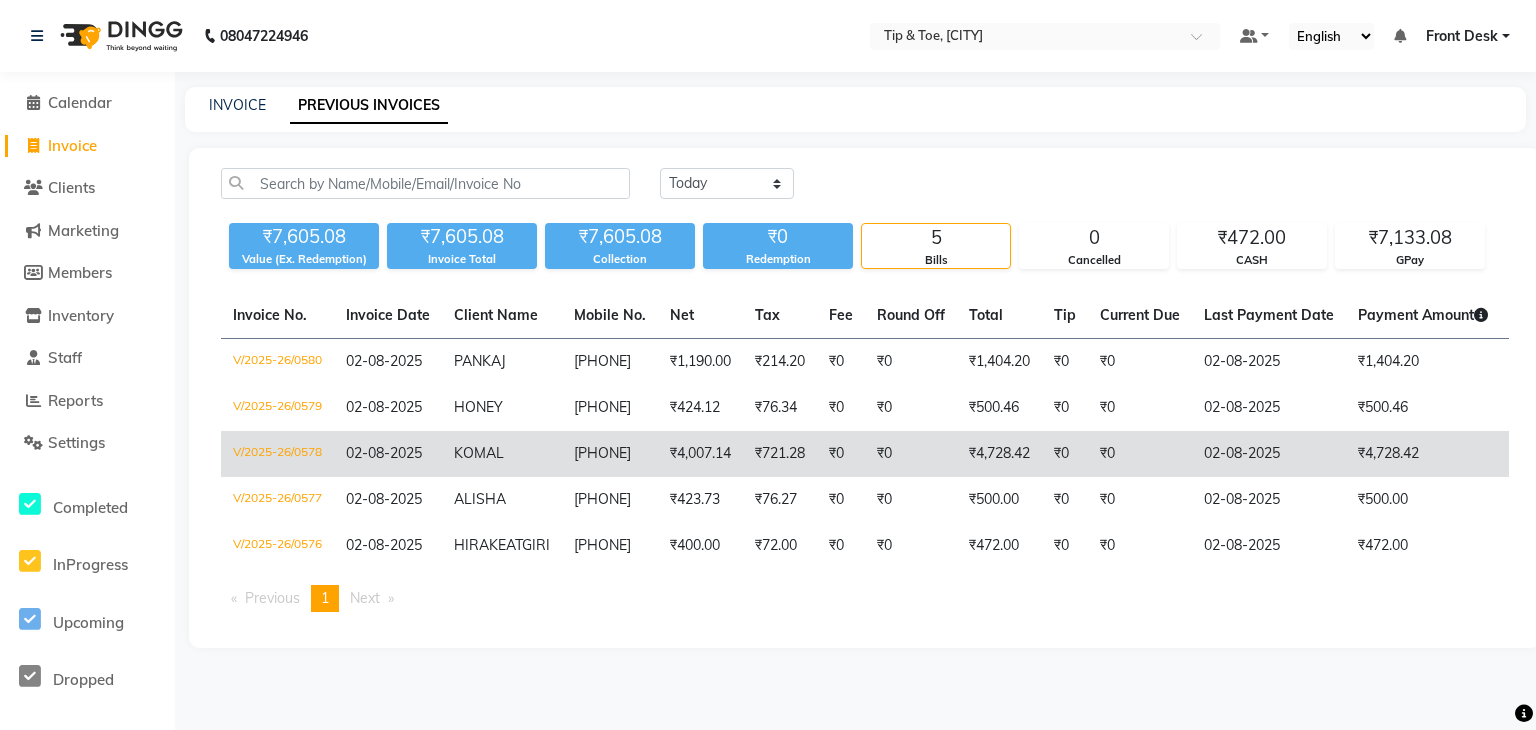 click on "KOMAL" 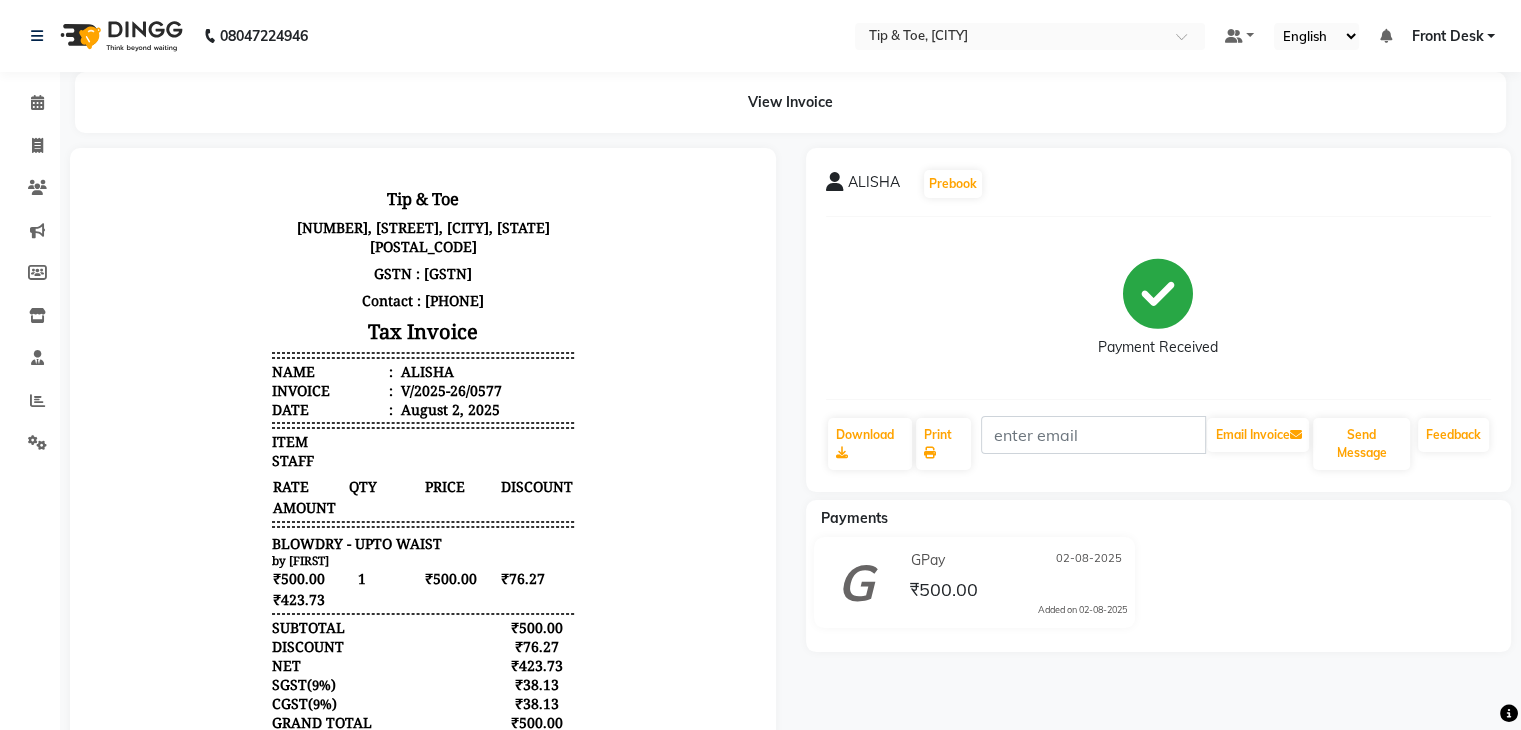scroll, scrollTop: 0, scrollLeft: 0, axis: both 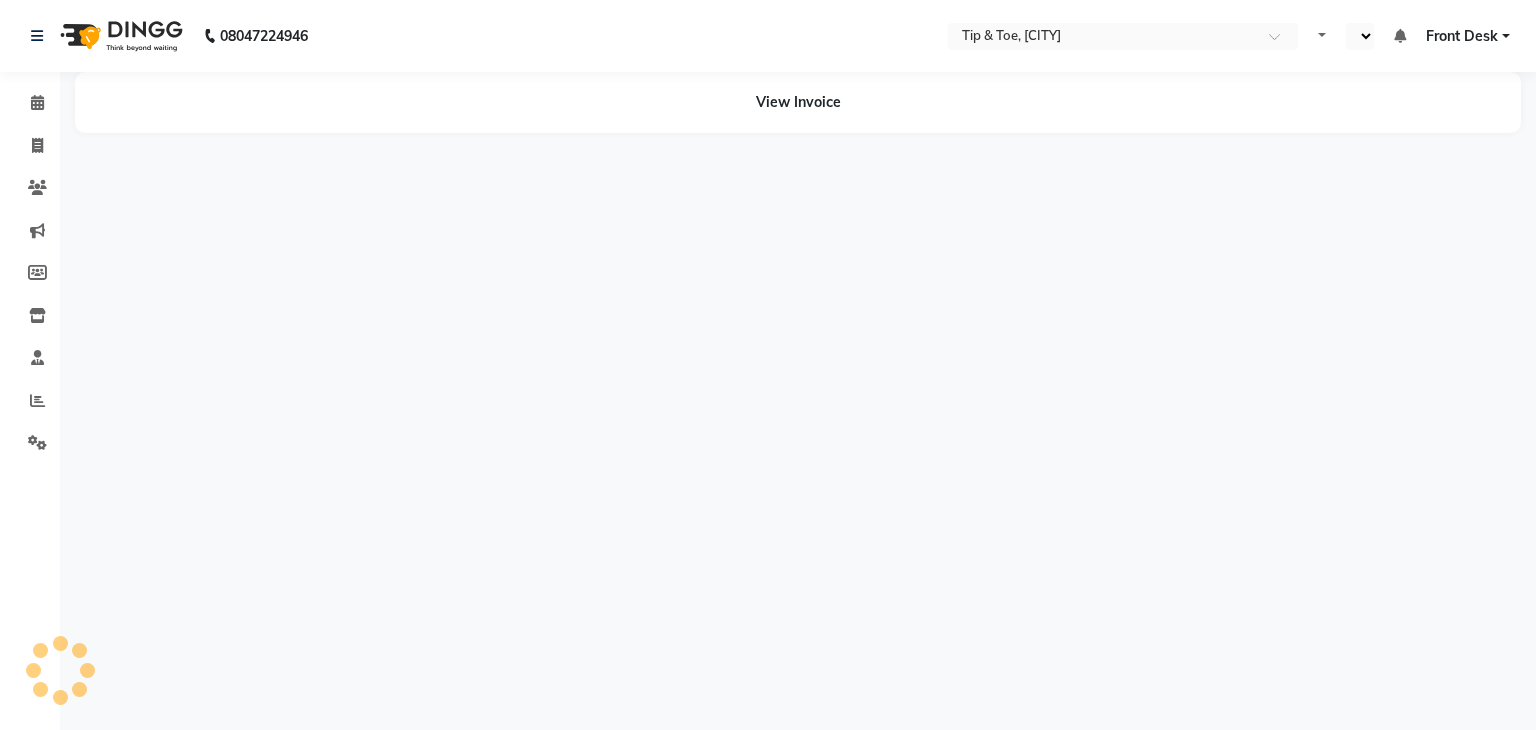 select on "en" 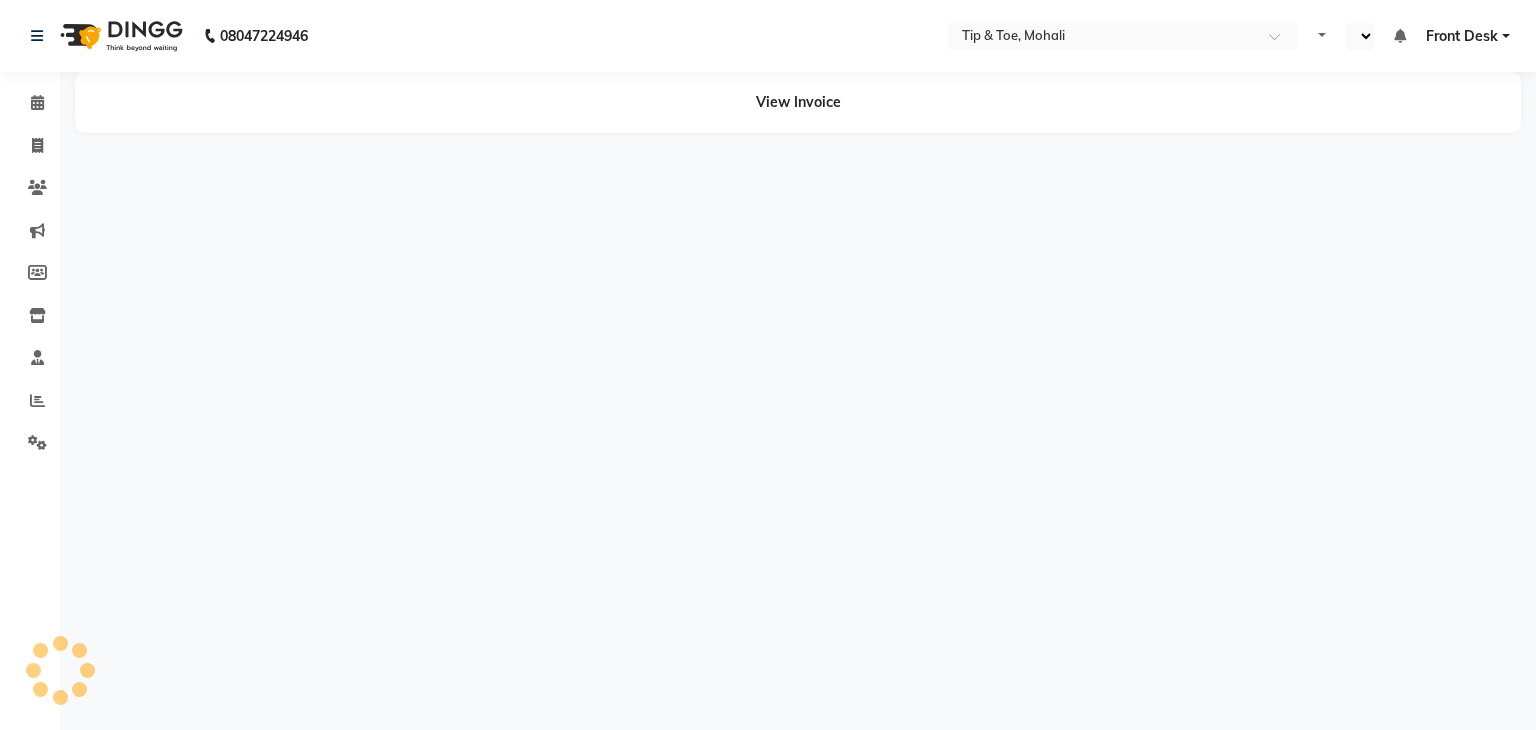 select on "en" 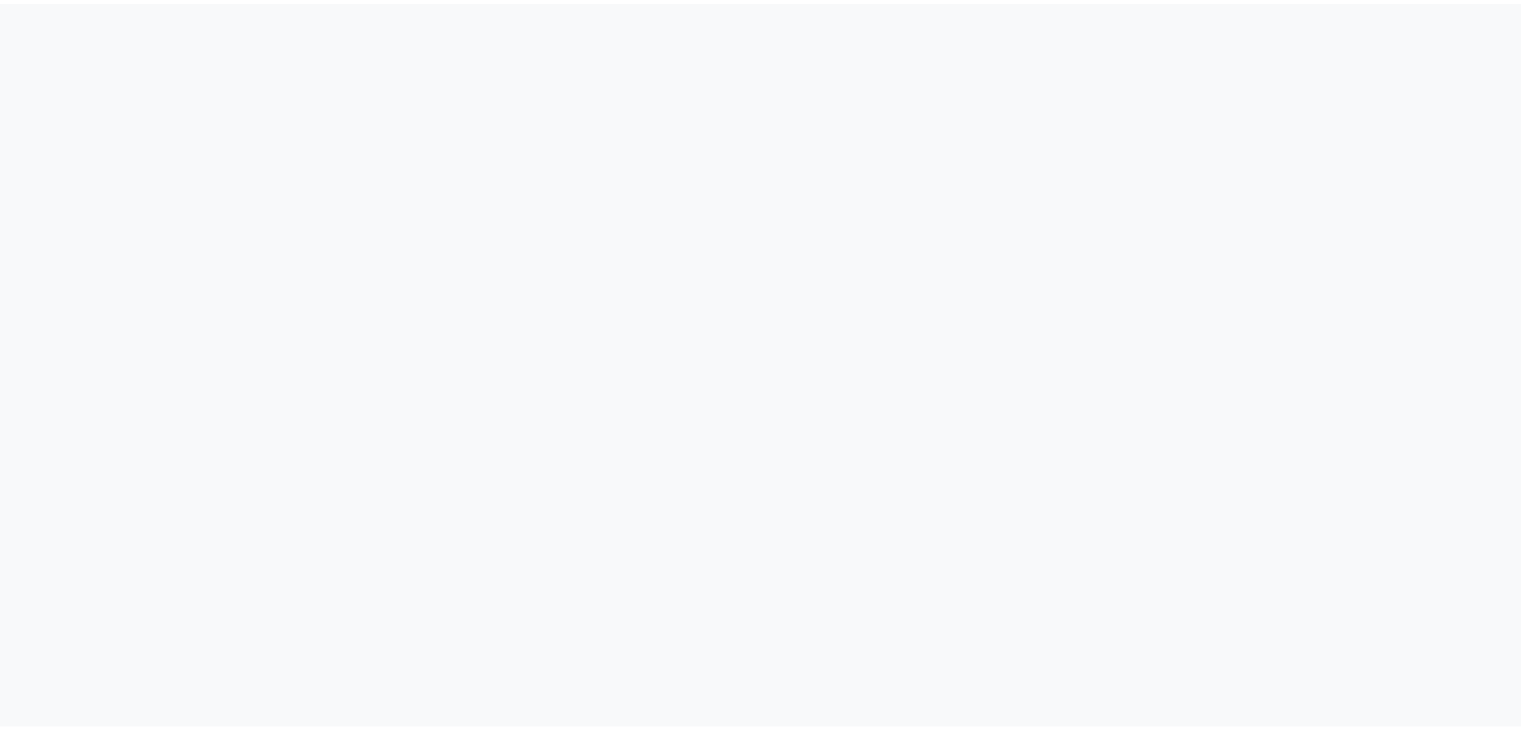 scroll, scrollTop: 0, scrollLeft: 0, axis: both 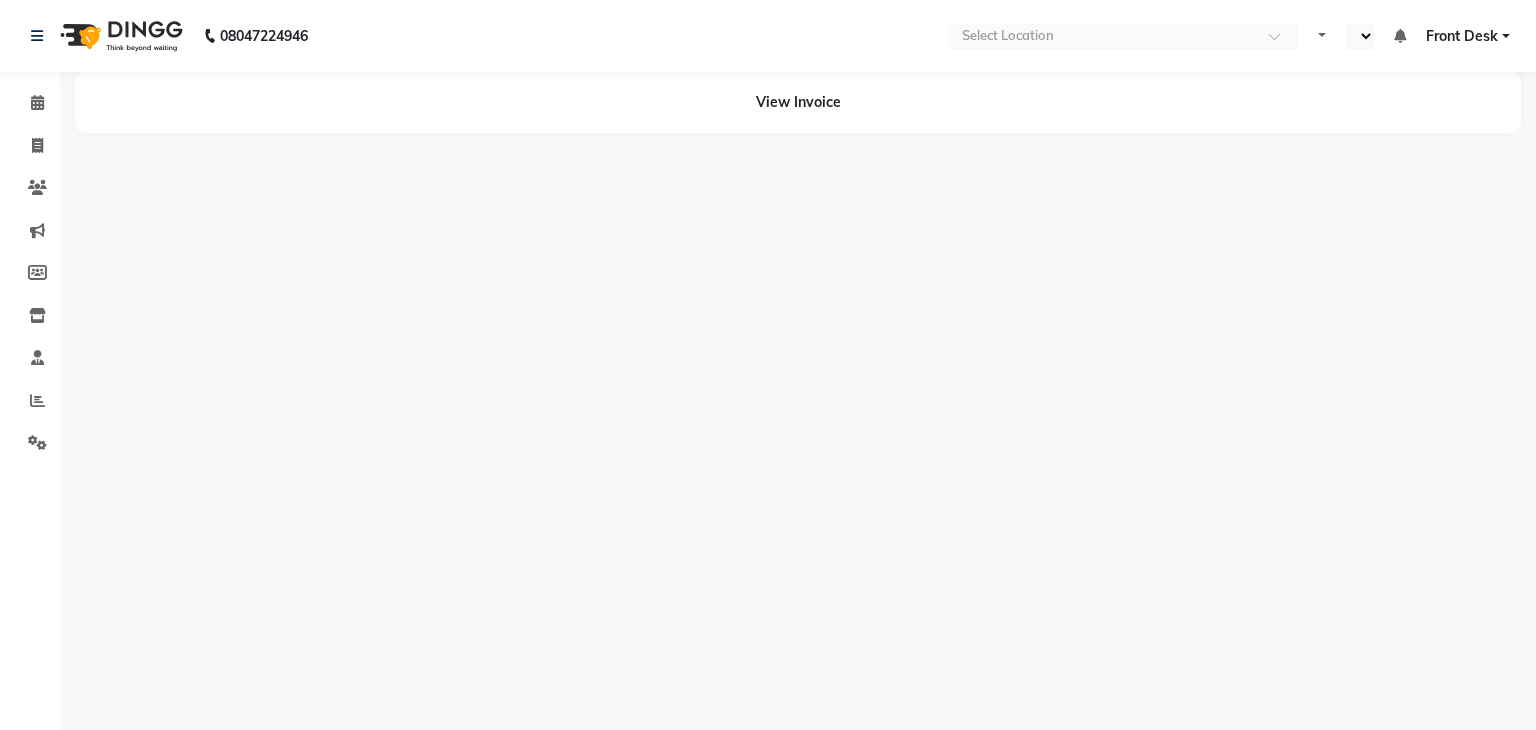 select on "en" 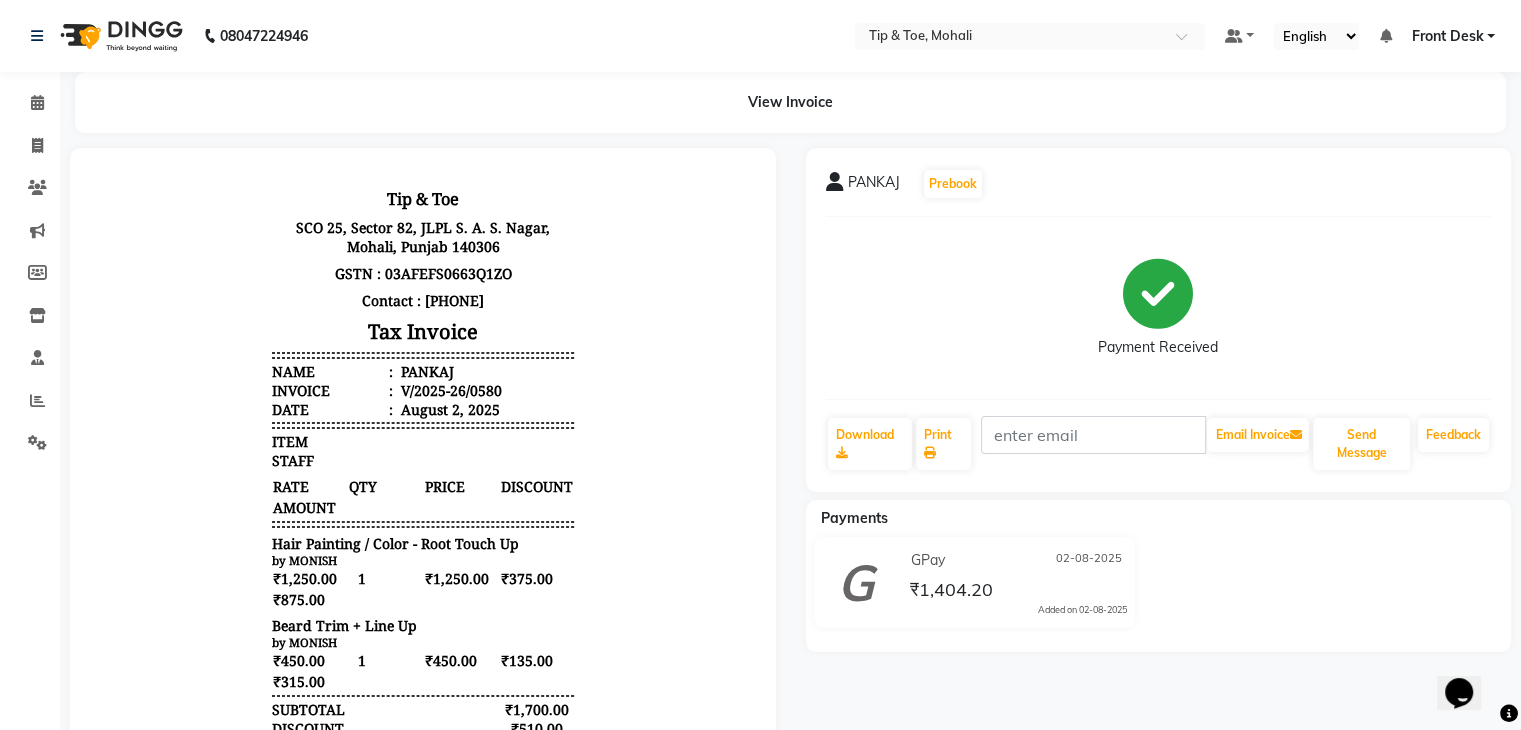 scroll, scrollTop: 0, scrollLeft: 0, axis: both 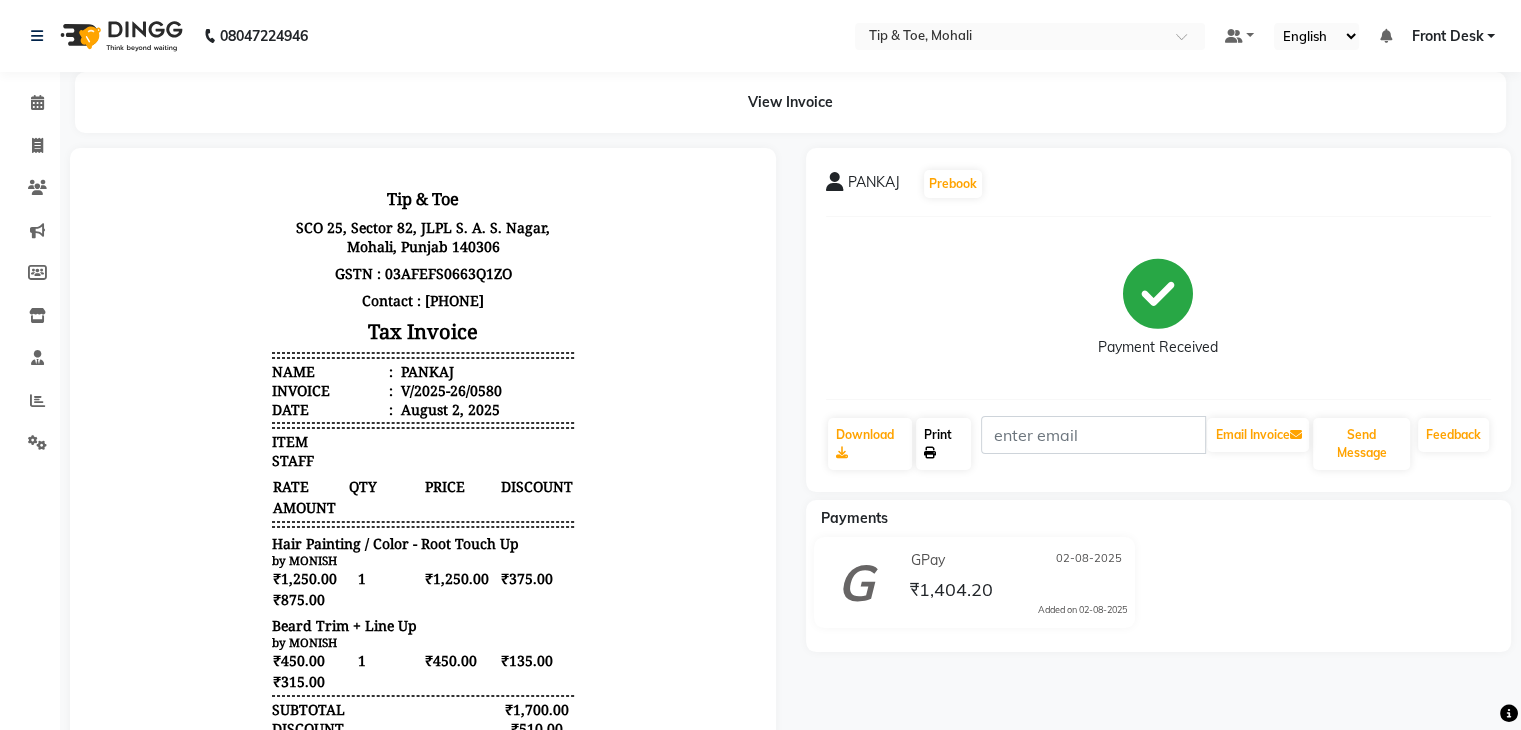 click on "Print" 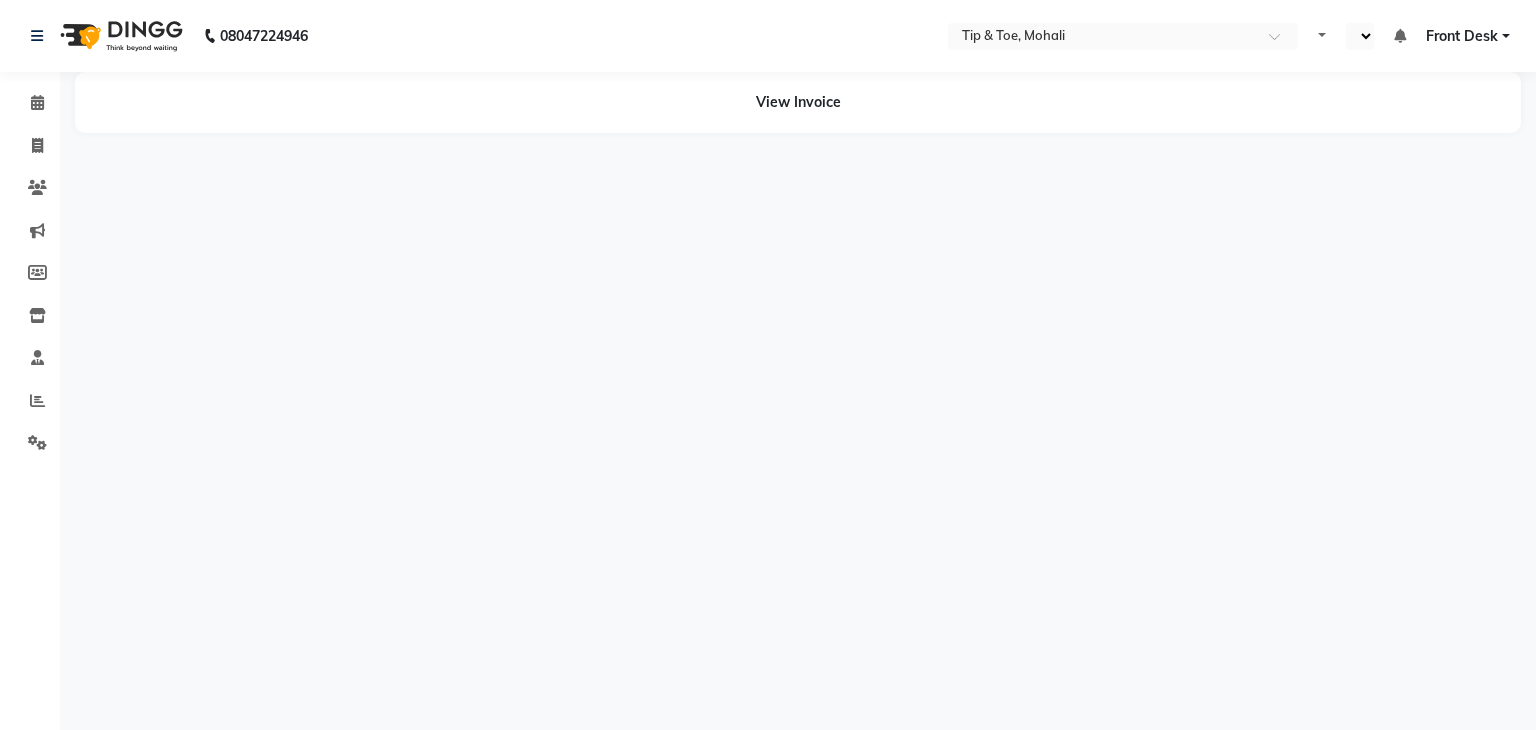 scroll, scrollTop: 0, scrollLeft: 0, axis: both 